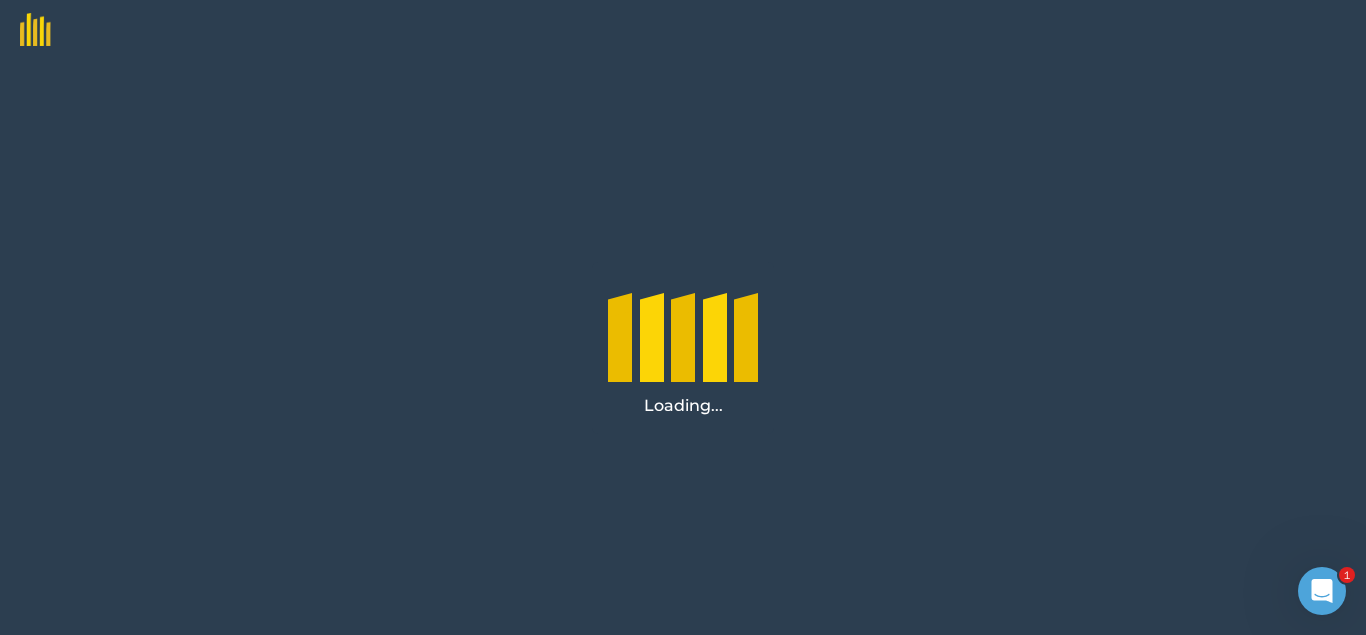 scroll, scrollTop: 0, scrollLeft: 0, axis: both 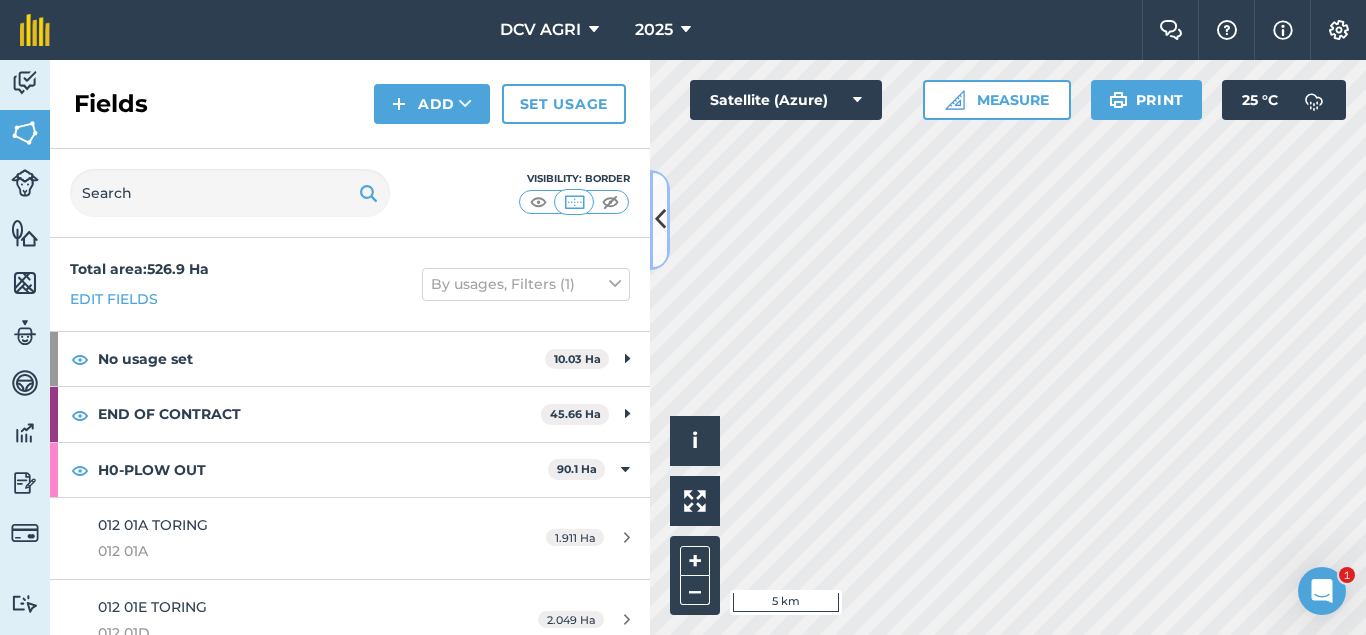 click at bounding box center [660, 220] 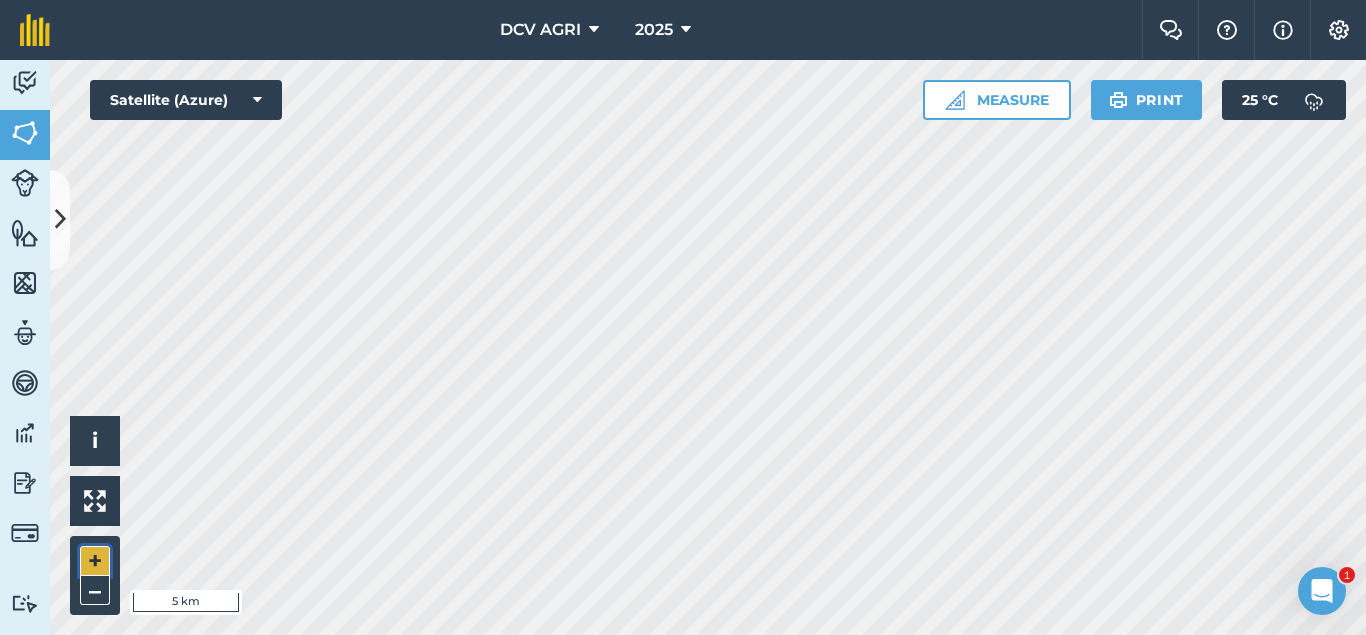 click on "+" at bounding box center (95, 561) 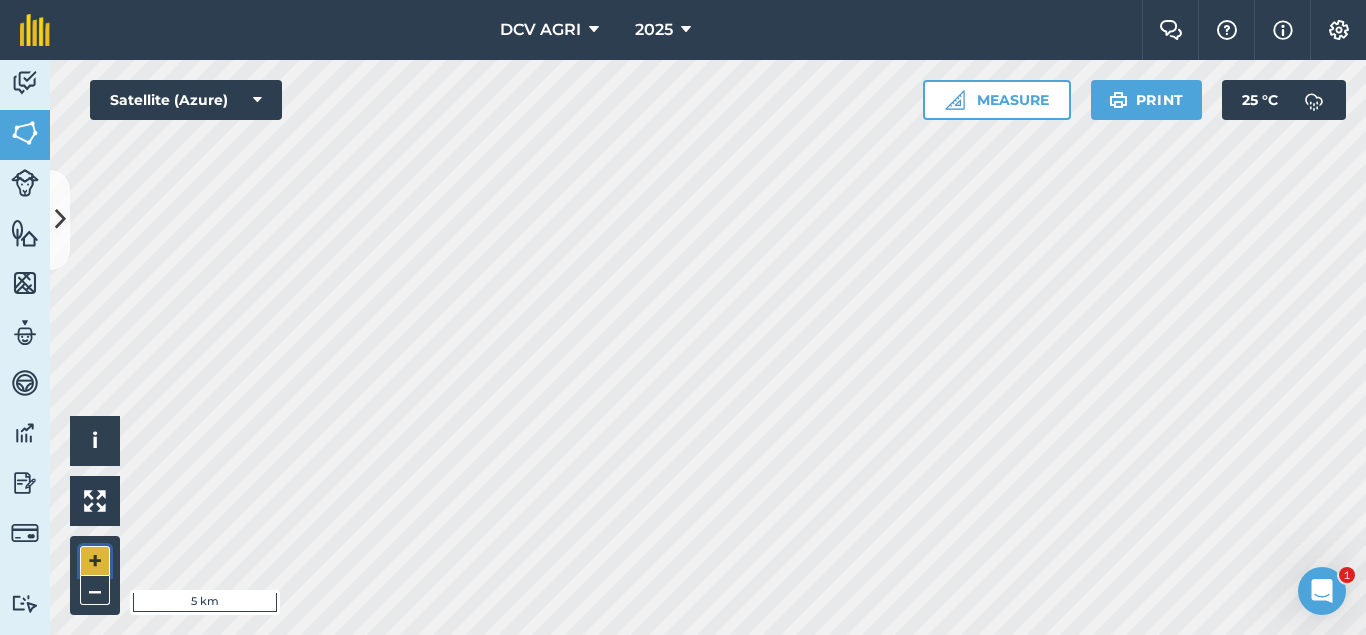 click on "+" at bounding box center (95, 561) 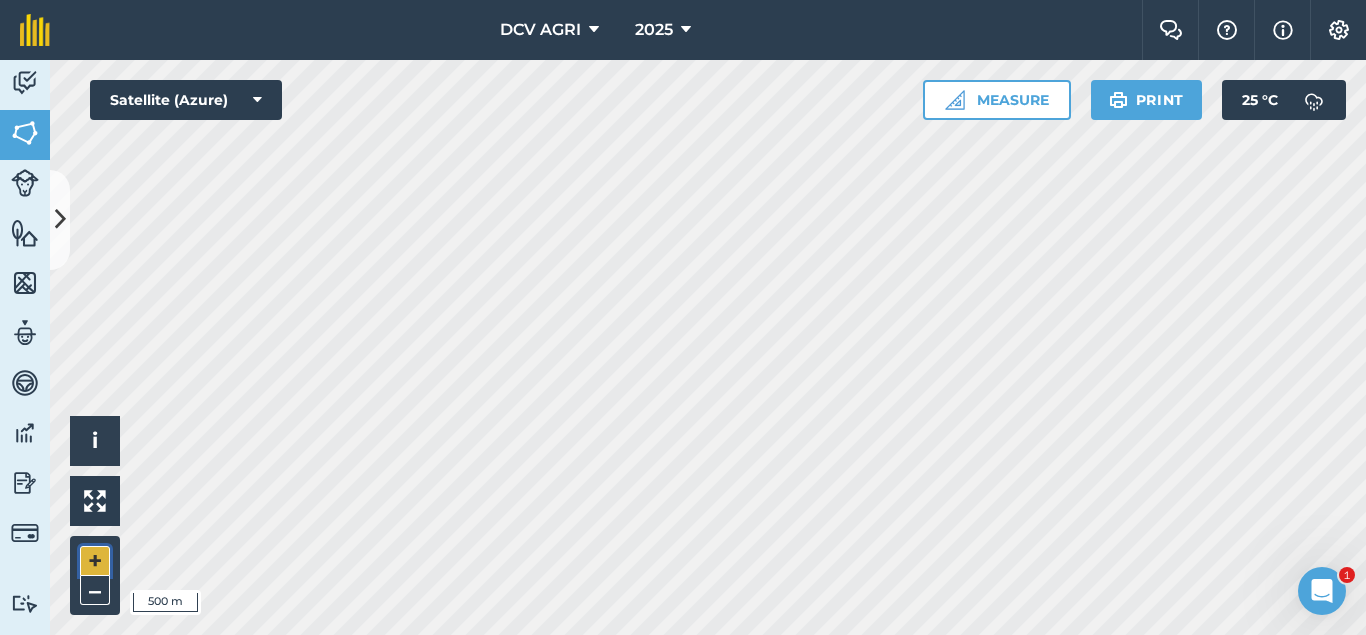 click on "+" at bounding box center [95, 561] 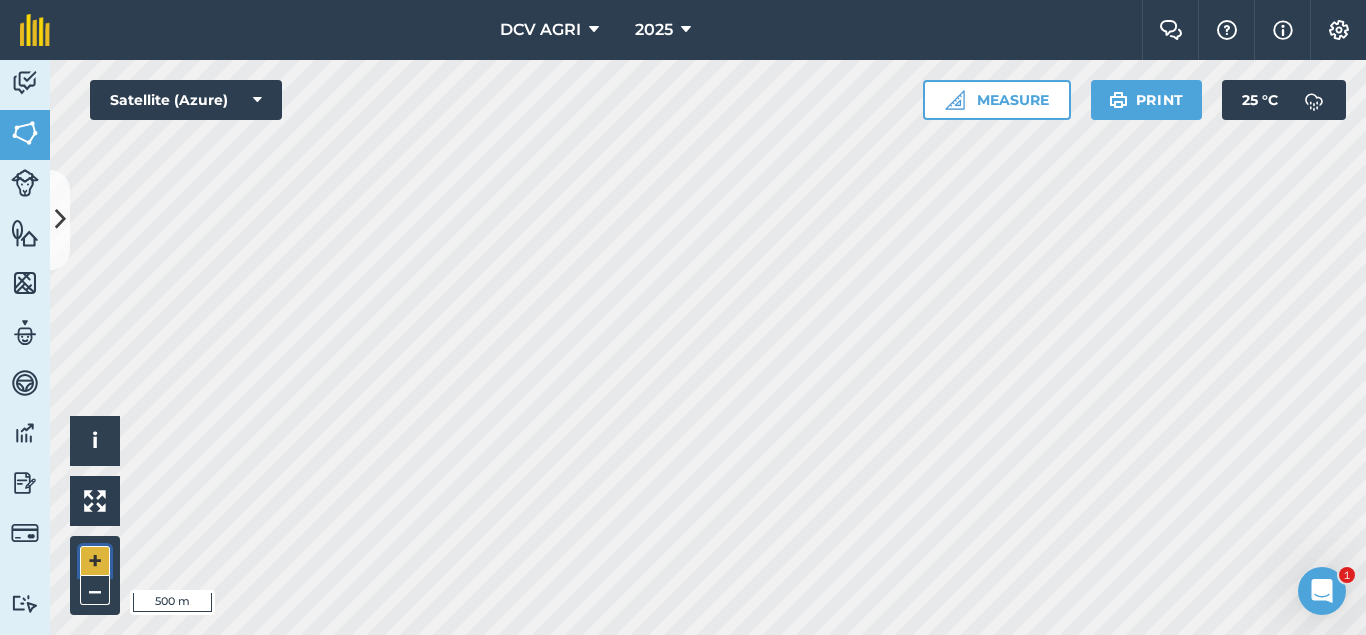 click on "+" at bounding box center (95, 561) 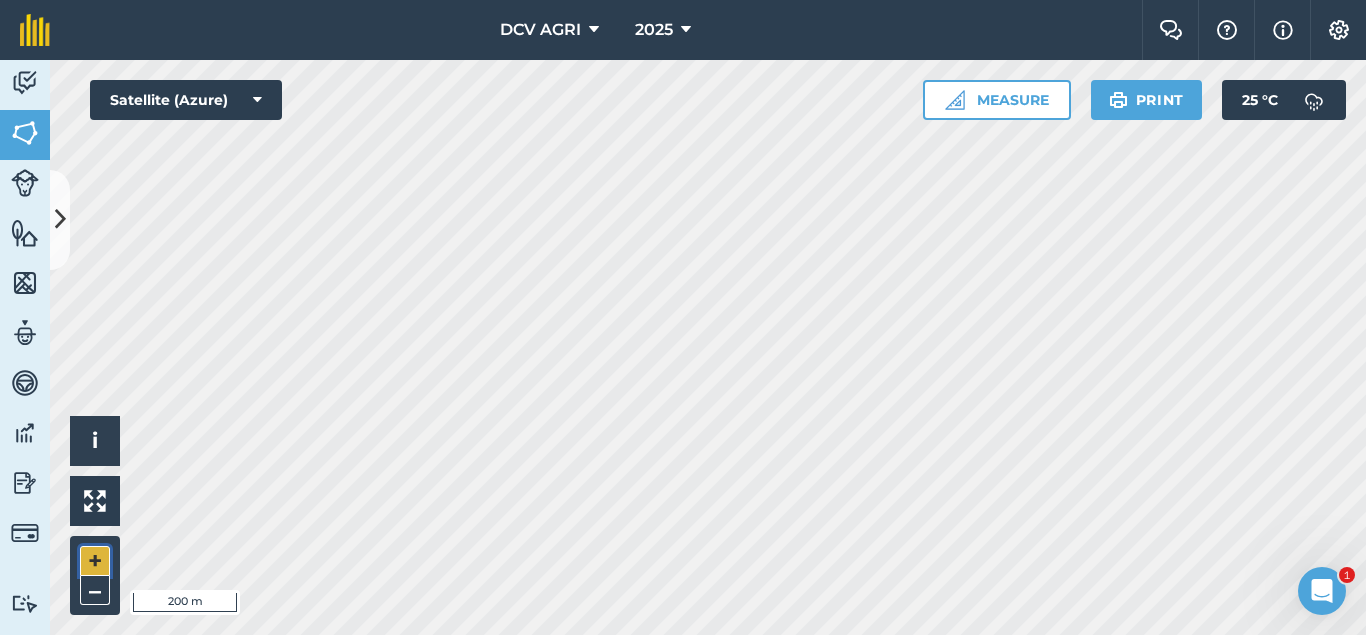 click on "+" at bounding box center [95, 561] 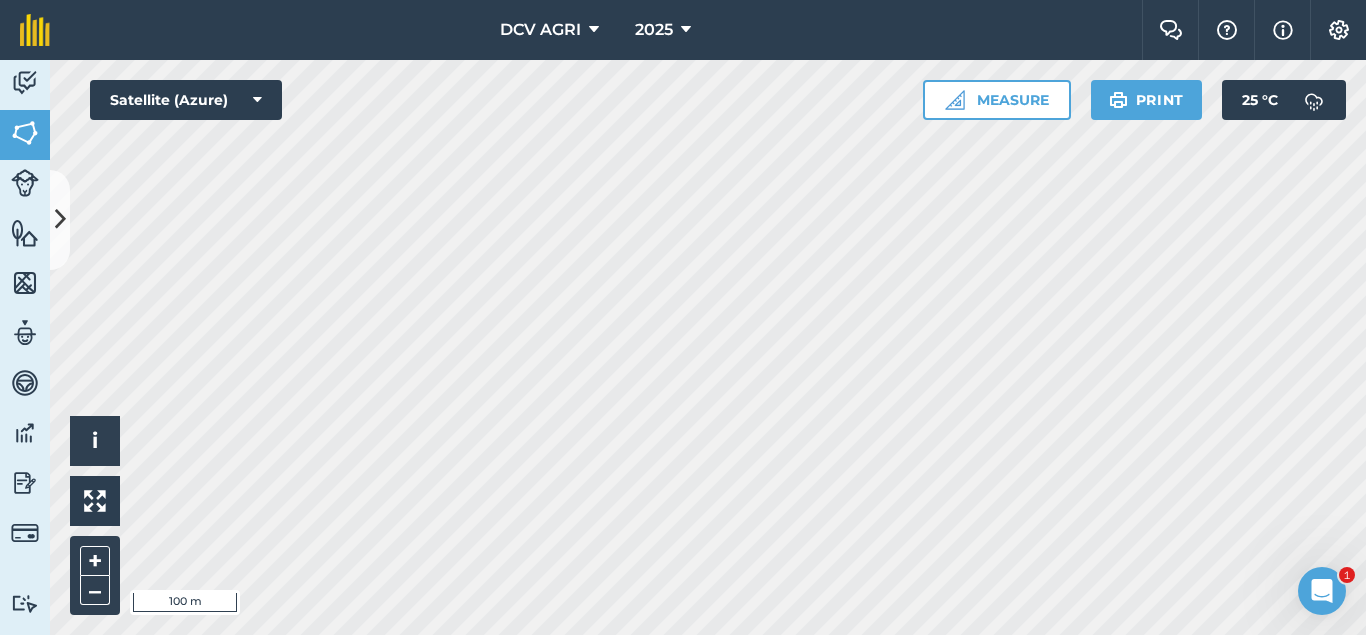 click on "DCV AGRI 2025 Farm Chat Help Info Settings DCV AGRI  -  2025 Reproduced with the permission of  Microsoft Printed on  [DATE] Field usages No usage set 011 HILUCTUGAN 012 KANAWAGAN 013 [GEOGRAPHIC_DATA] 014 POBLACION 021 ESTRERA 022 SAGKA 023 [GEOGRAPHIC_DATA]-O 024 [GEOGRAPHIC_DATA] 031 [GEOGRAPHIC_DATA] 032 [GEOGRAPHIC_DATA] 033 AGUITING 034 CANUCHI 041 MATICA-A 042 KADAUHAN 051 CAGBUHANGIN 052 CATAYUM 061 BAILAN 062 [GEOGRAPHIC_DATA][PERSON_NAME] 063 TIPIK 064 CATMON 065 SABANG BA-O 066 [PERSON_NAME] 070 [PERSON_NAME] 071 COLISAO 081 DONGHOL 083 SUMANGA 084 PATAG 090 IPIL BILLET - FEB BILLET - JAN CAPAHI CUTBACKED END OF CONTRACT H0- POOR STAND H0-FOR LOADING H0-HARVEST COMPLETED H0-HARVESTED PARTIAL H0-PLOW OUT H0-PLOWED H1-JAN H10-OCT H11-NOV H12-DEC H2-FEB H3-MAR H4-APR H5-MAY H6-JUN H7-[DATE] H8-AUG H9-SEPT H9-SEPT MANUAL - FEB MANUAL - JAN NO FLY ZONE NOT ACCESSIBLE Other Other PLANT CANE PROJECTED NURSERY R1 R10 R2 R3 R4 R5 R6 SUGARCANE TPH 30 TPH 40 TPH 50 TPH 60 TPH 70 TPH 80 V 01-105 V 02-247 V 03-171 V 07-195 V 07-66 V 08-57 V 1683 / 07-66 V 2002-0359 V 2003-1895 V 84-524" at bounding box center [683, 317] 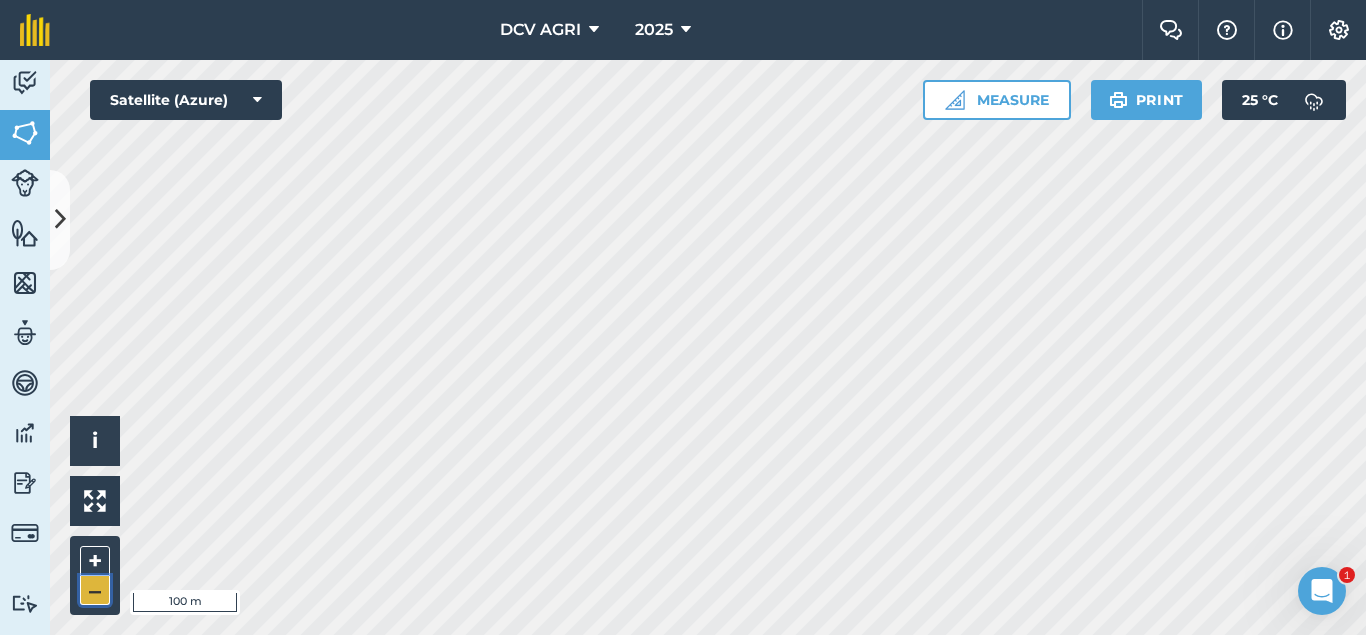 click on "–" at bounding box center [95, 590] 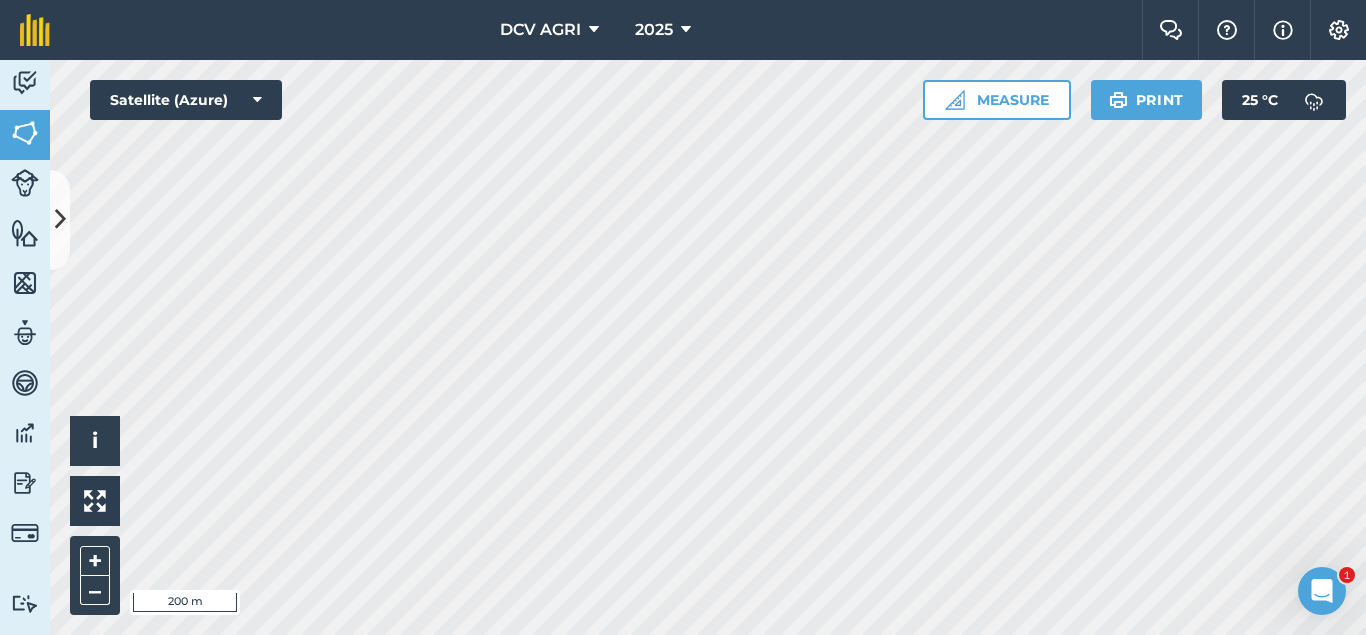 click on "DCV AGRI 2025 Farm Chat Help Info Settings DCV AGRI  -  2025 Reproduced with the permission of  Microsoft Printed on  [DATE] Field usages No usage set 011 HILUCTUGAN 012 KANAWAGAN 013 [GEOGRAPHIC_DATA] 014 POBLACION 021 ESTRERA 022 SAGKA 023 [GEOGRAPHIC_DATA]-O 024 [GEOGRAPHIC_DATA] 031 [GEOGRAPHIC_DATA] 032 [GEOGRAPHIC_DATA] 033 AGUITING 034 CANUCHI 041 MATICA-A 042 KADAUHAN 051 CAGBUHANGIN 052 CATAYUM 061 BAILAN 062 [GEOGRAPHIC_DATA][PERSON_NAME] 063 TIPIK 064 CATMON 065 SABANG BA-O 066 [PERSON_NAME] 070 [PERSON_NAME] 071 COLISAO 081 DONGHOL 083 SUMANGA 084 PATAG 090 IPIL BILLET - FEB BILLET - JAN CAPAHI CUTBACKED END OF CONTRACT H0- POOR STAND H0-FOR LOADING H0-HARVEST COMPLETED H0-HARVESTED PARTIAL H0-PLOW OUT H0-PLOWED H1-JAN H10-OCT H11-NOV H12-DEC H2-FEB H3-MAR H4-APR H5-MAY H6-JUN H7-[DATE] H8-AUG H9-SEPT H9-SEPT MANUAL - FEB MANUAL - JAN NO FLY ZONE NOT ACCESSIBLE Other Other PLANT CANE PROJECTED NURSERY R1 R10 R2 R3 R4 R5 R6 SUGARCANE TPH 30 TPH 40 TPH 50 TPH 60 TPH 70 TPH 80 V 01-105 V 02-247 V 03-171 V 07-195 V 07-66 V 08-57 V 1683 / 07-66 V 2002-0359 V 2003-1895 V 84-524" at bounding box center (683, 317) 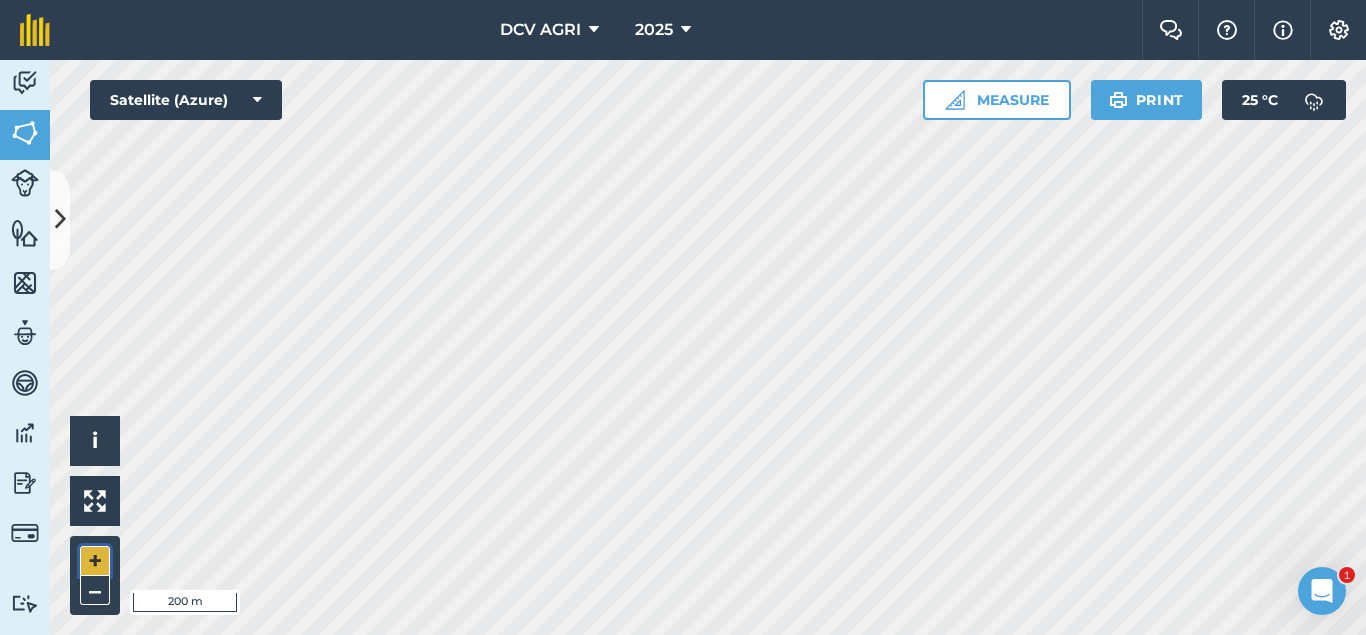 click on "+" at bounding box center (95, 561) 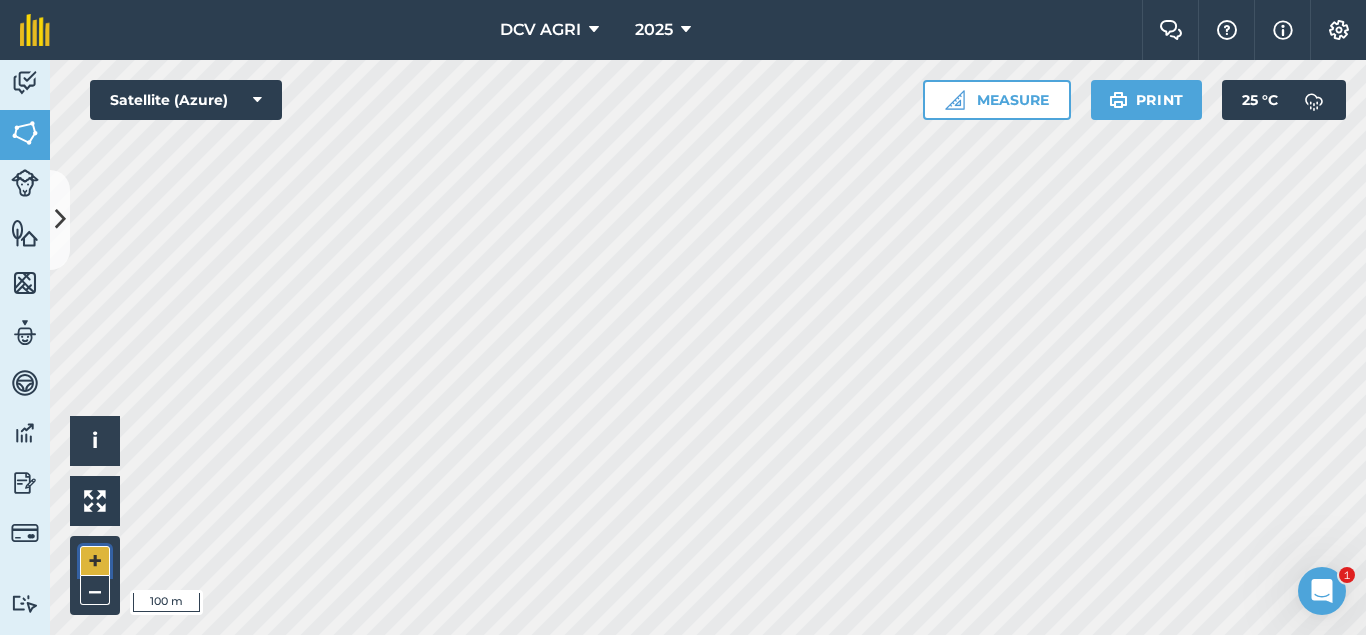click on "+" at bounding box center [95, 561] 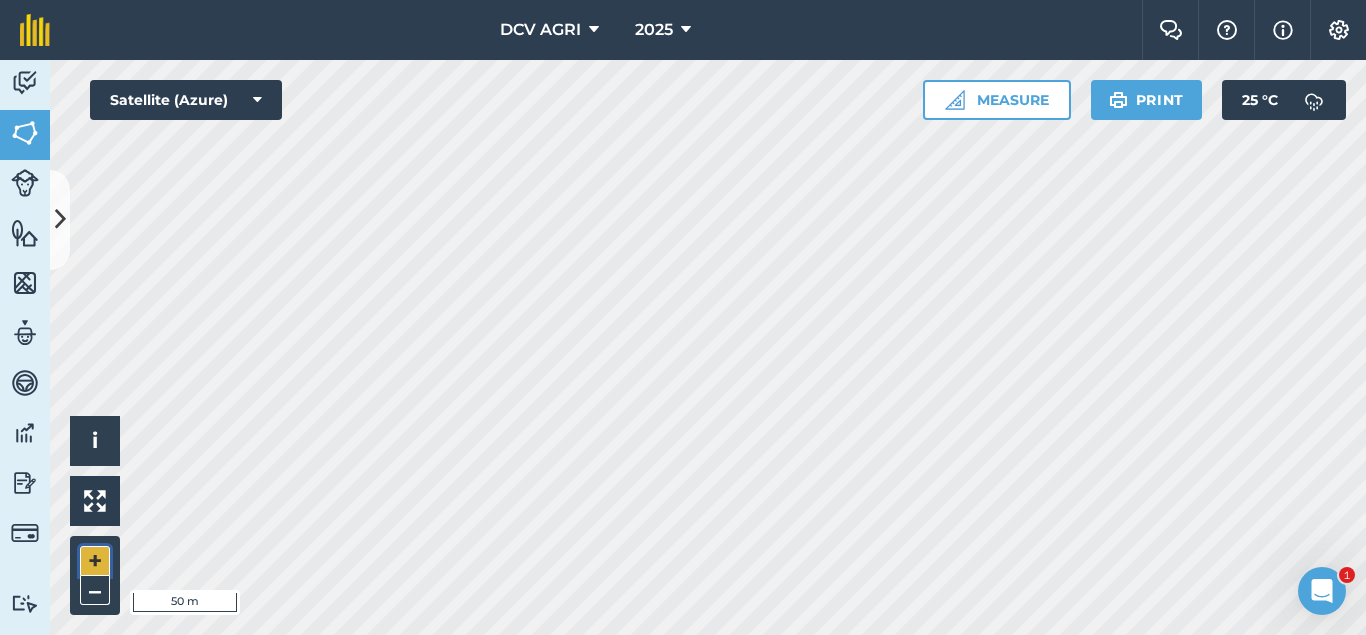 click on "+" at bounding box center (95, 561) 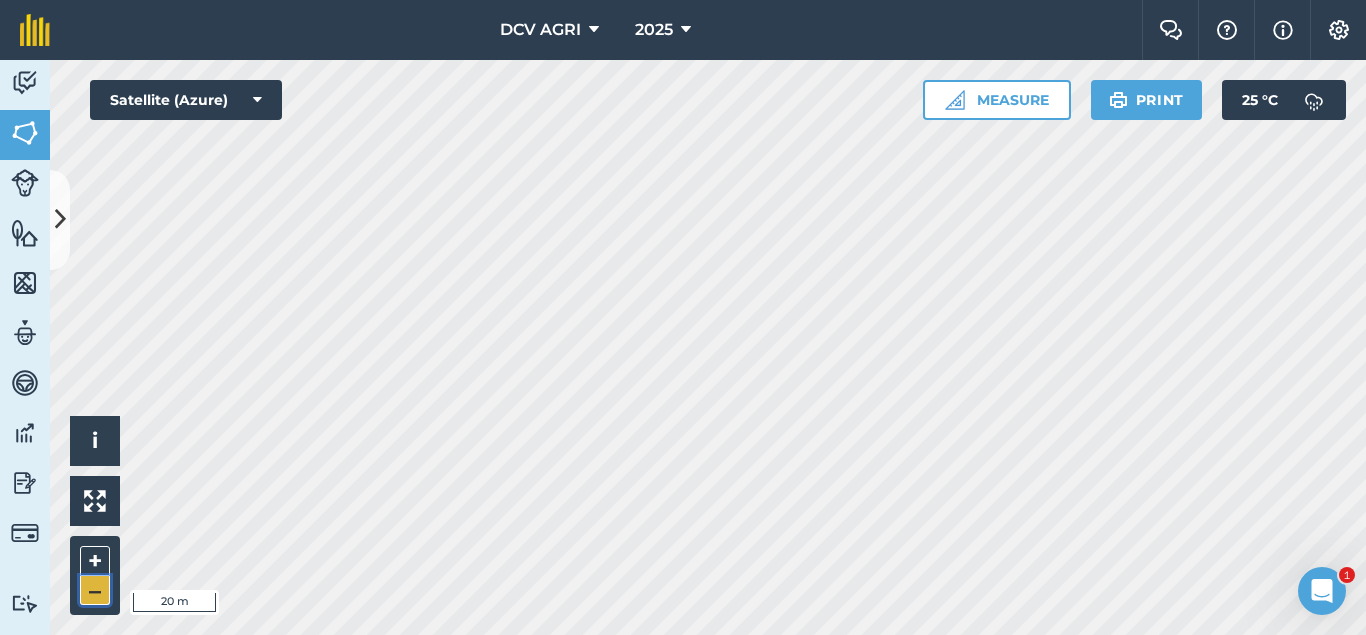 click on "–" at bounding box center [95, 590] 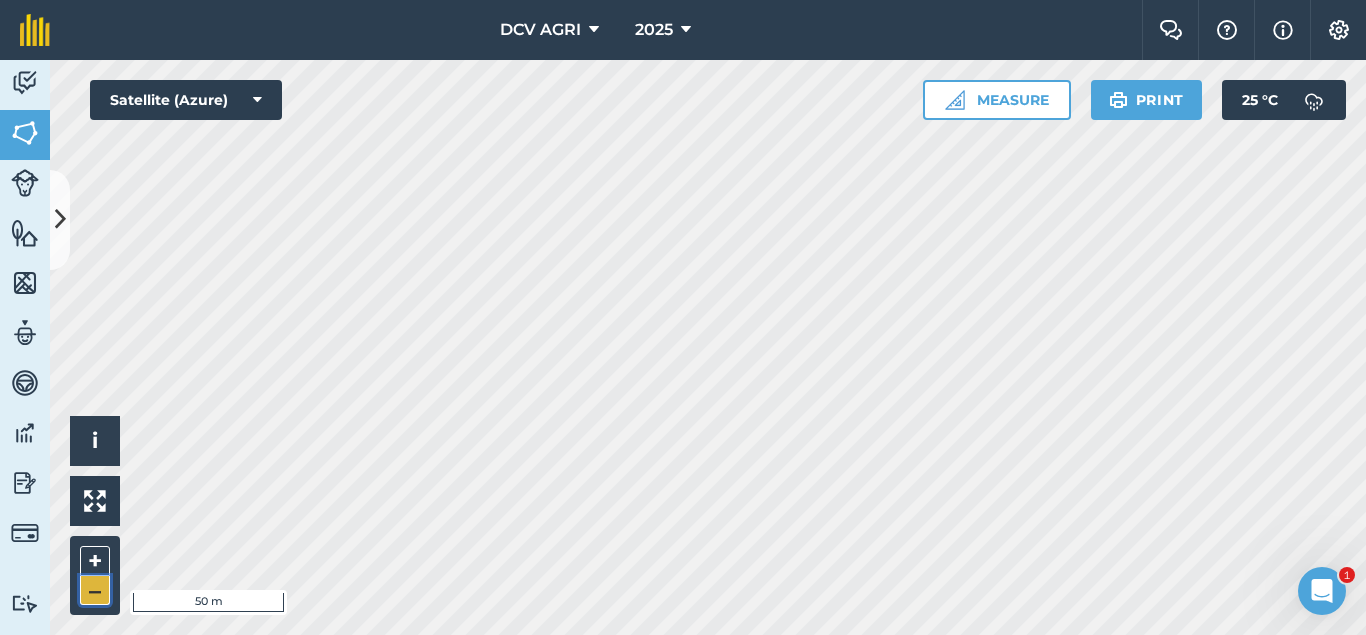 click on "–" at bounding box center (95, 590) 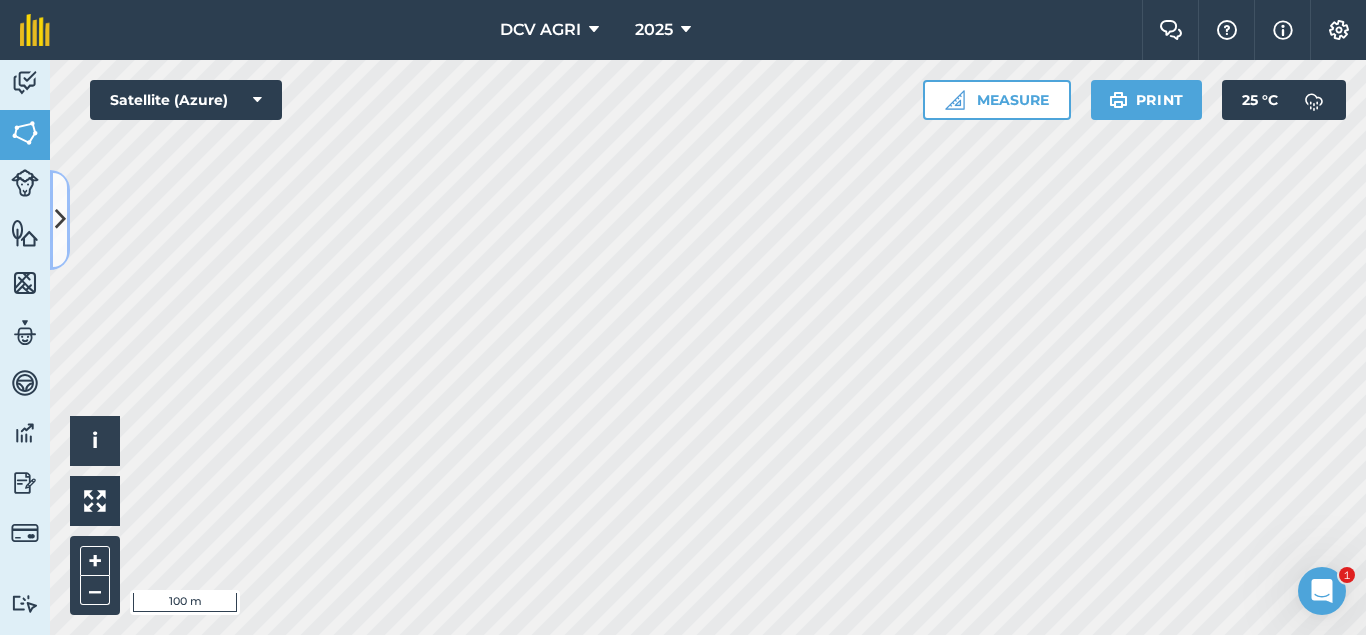 click at bounding box center (60, 220) 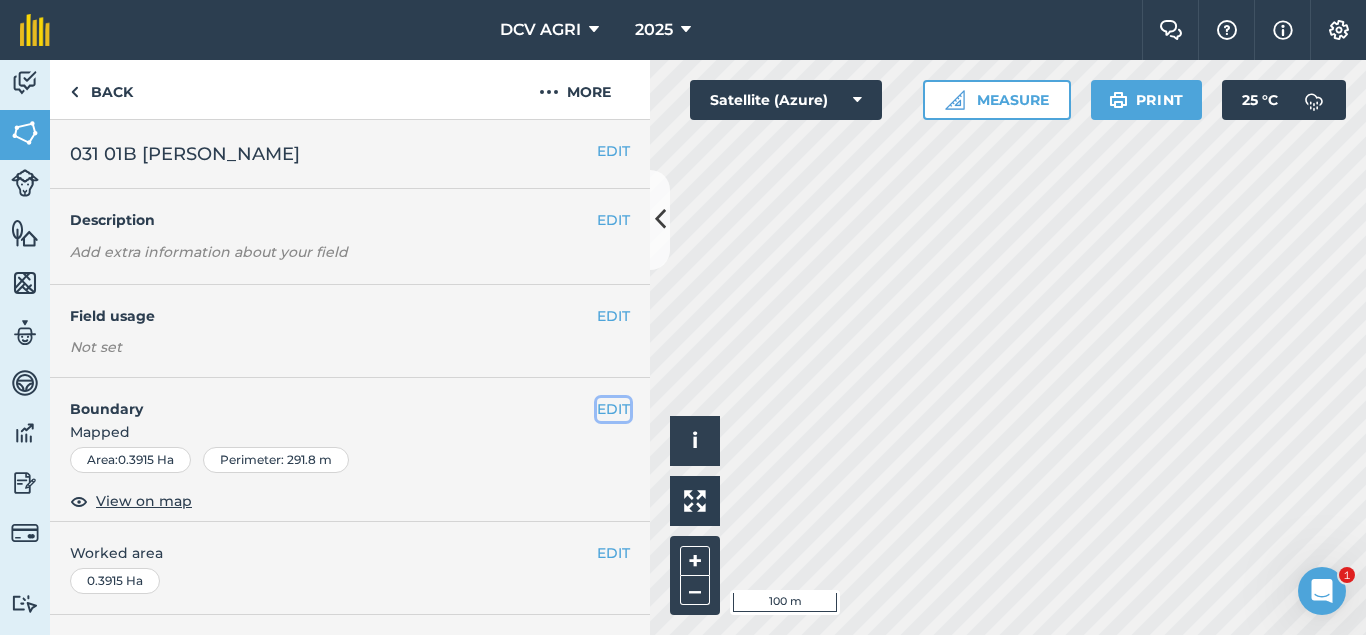 click on "EDIT" at bounding box center (613, 409) 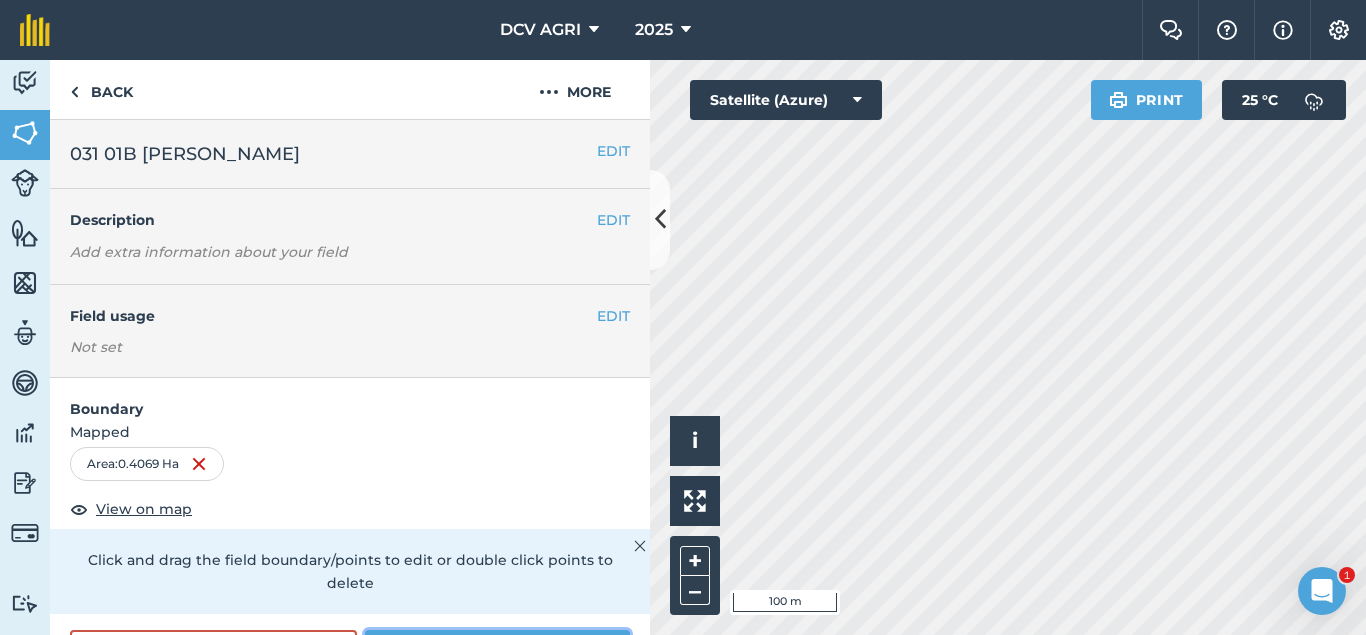 click on "Save" at bounding box center (497, 650) 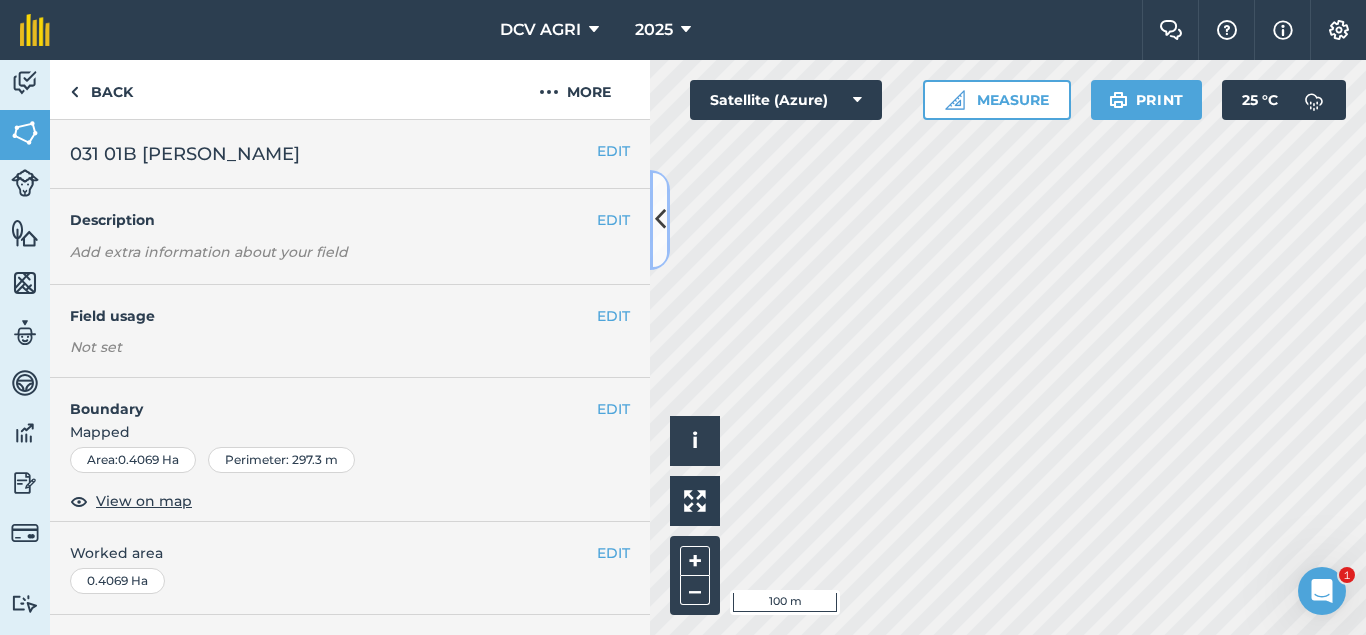 click at bounding box center [660, 219] 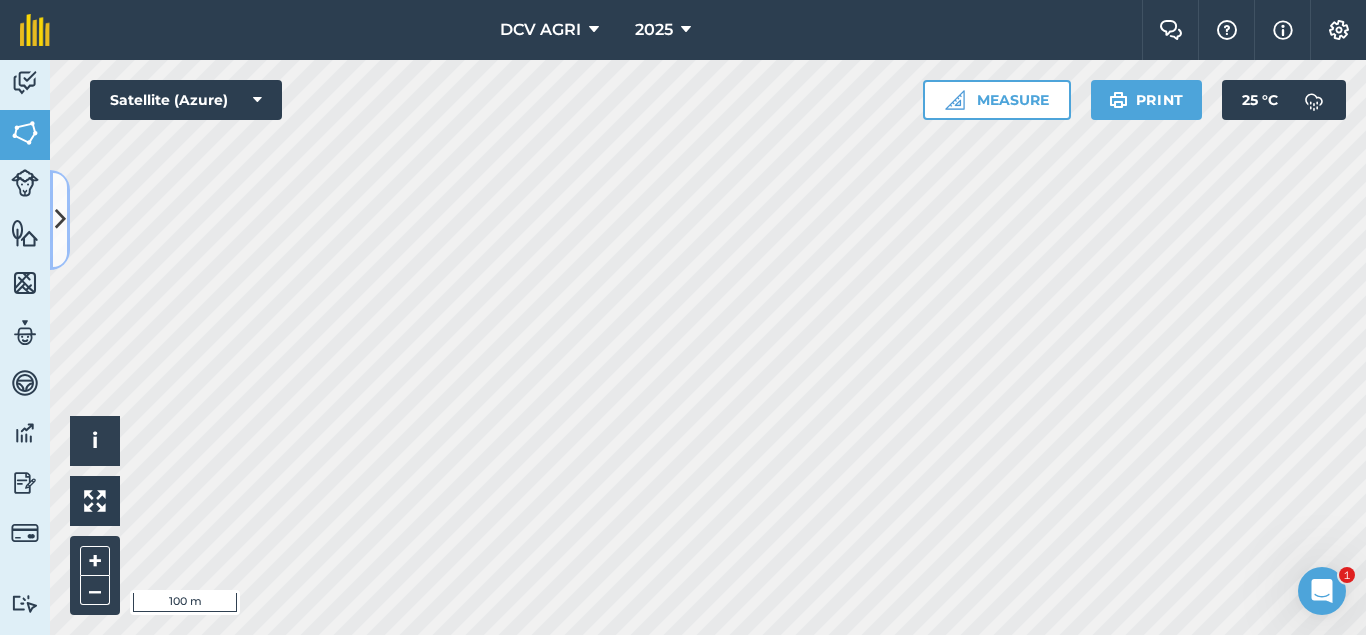 click at bounding box center [60, 220] 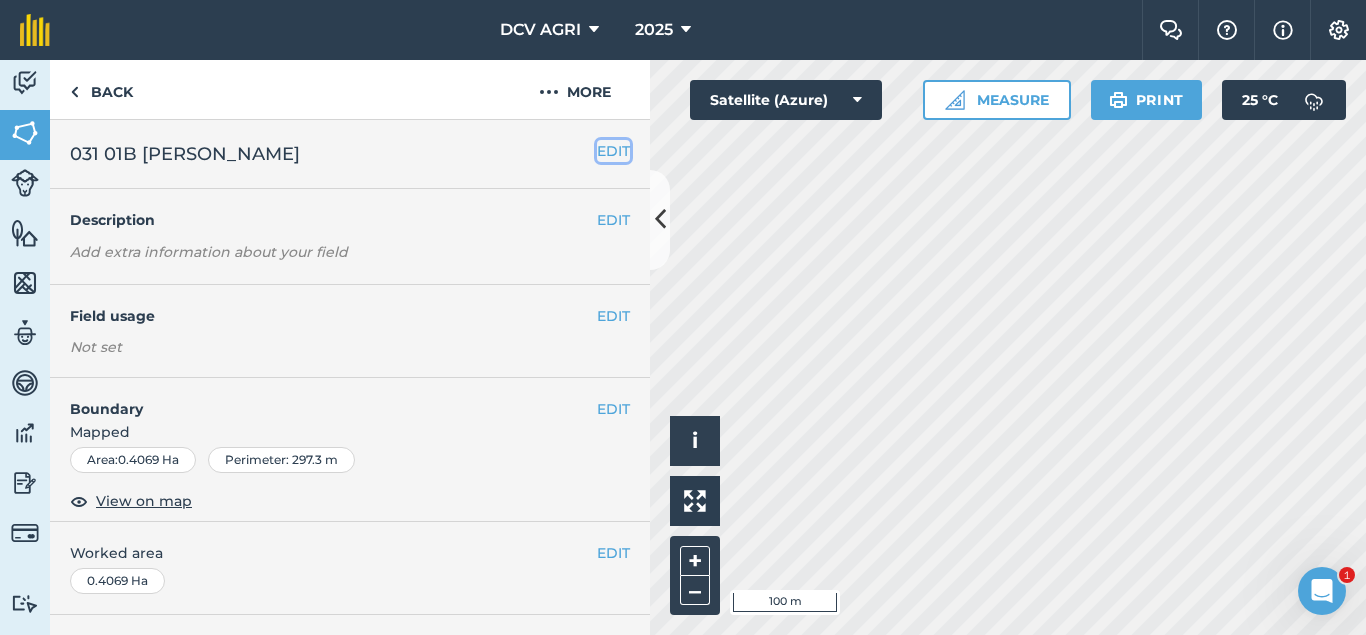 click on "EDIT" at bounding box center [613, 151] 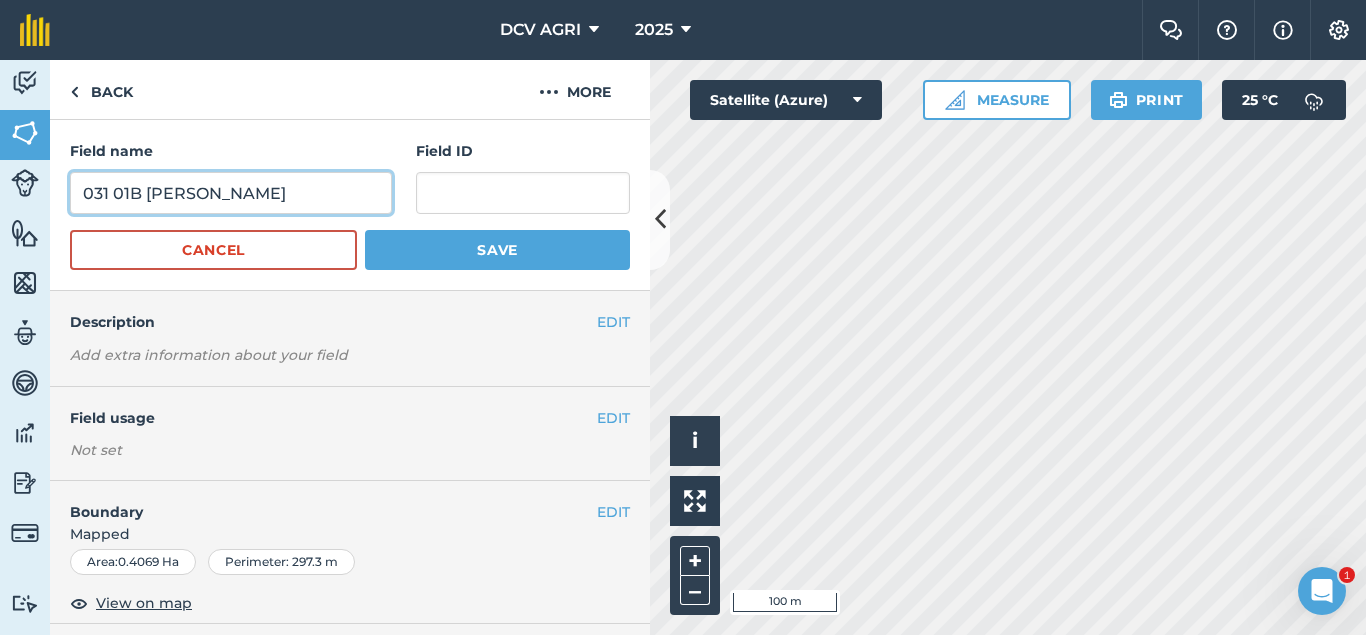 click on "031 01B [PERSON_NAME]" at bounding box center [231, 193] 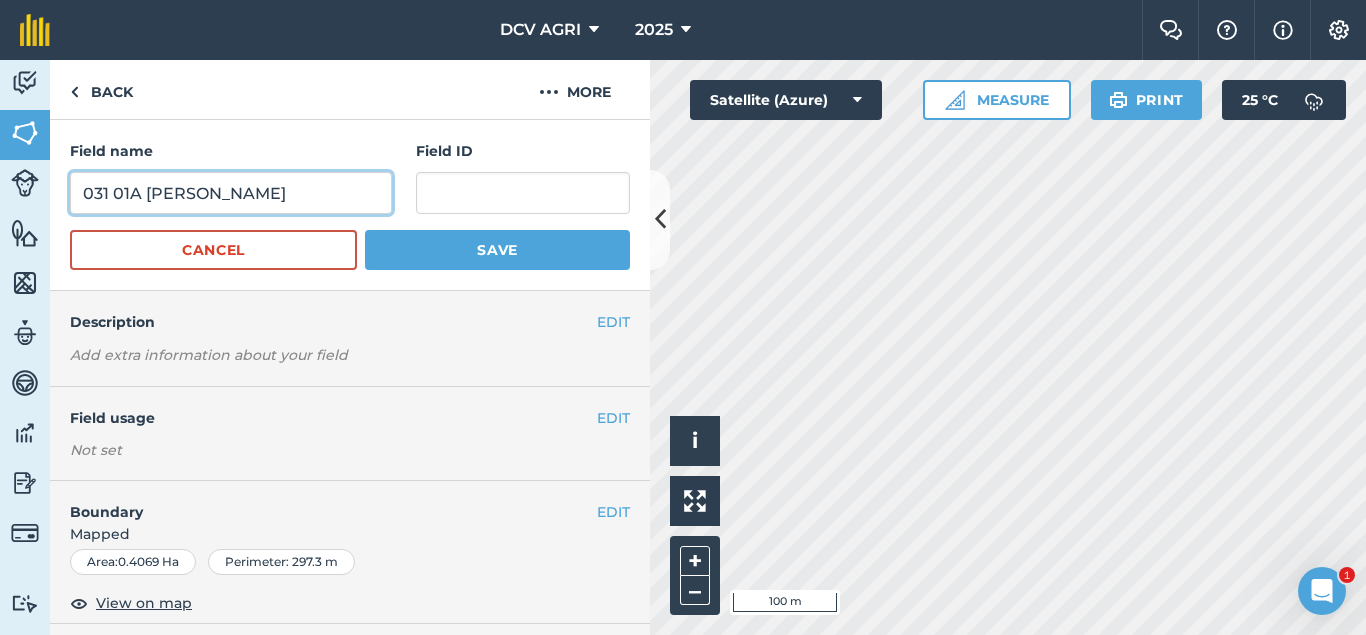 type on "031 01A [PERSON_NAME]" 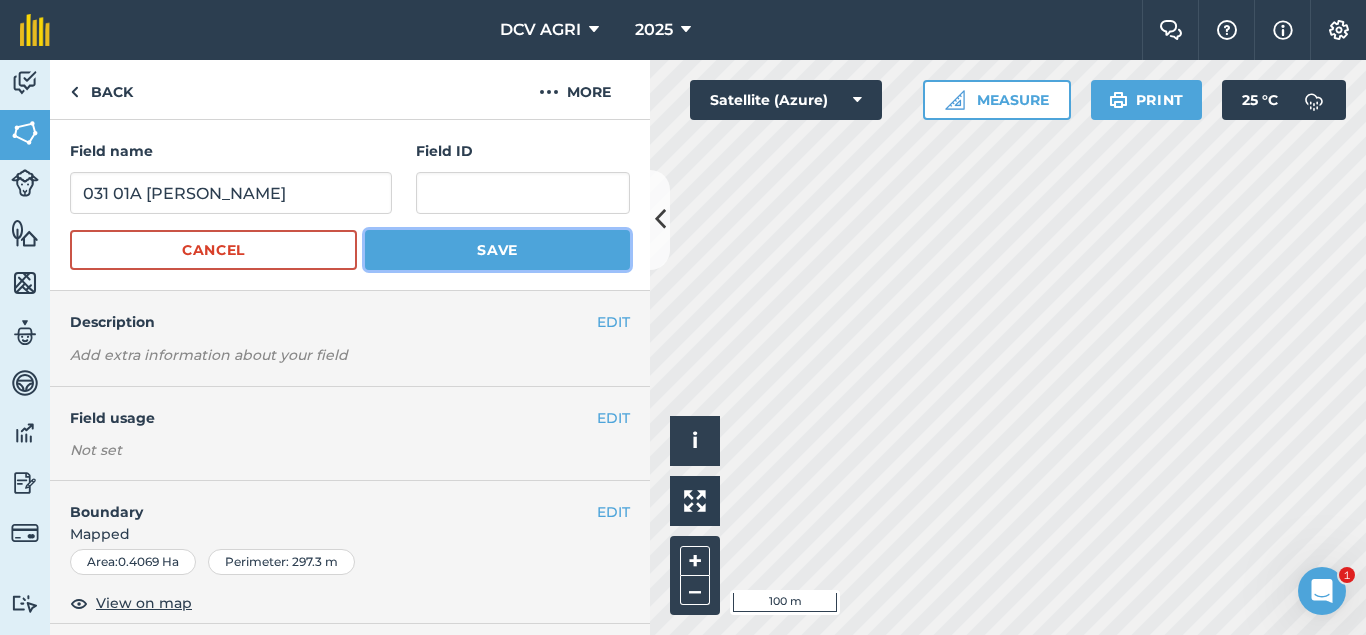 click on "Save" at bounding box center (497, 250) 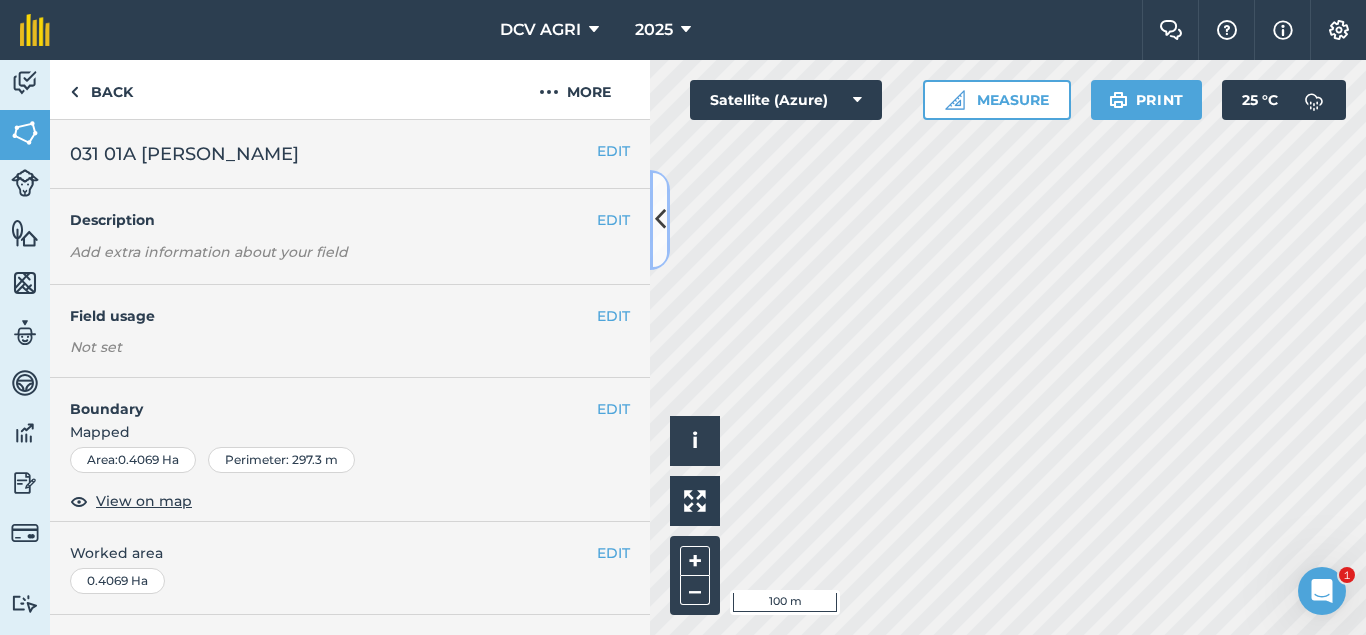 click at bounding box center [660, 220] 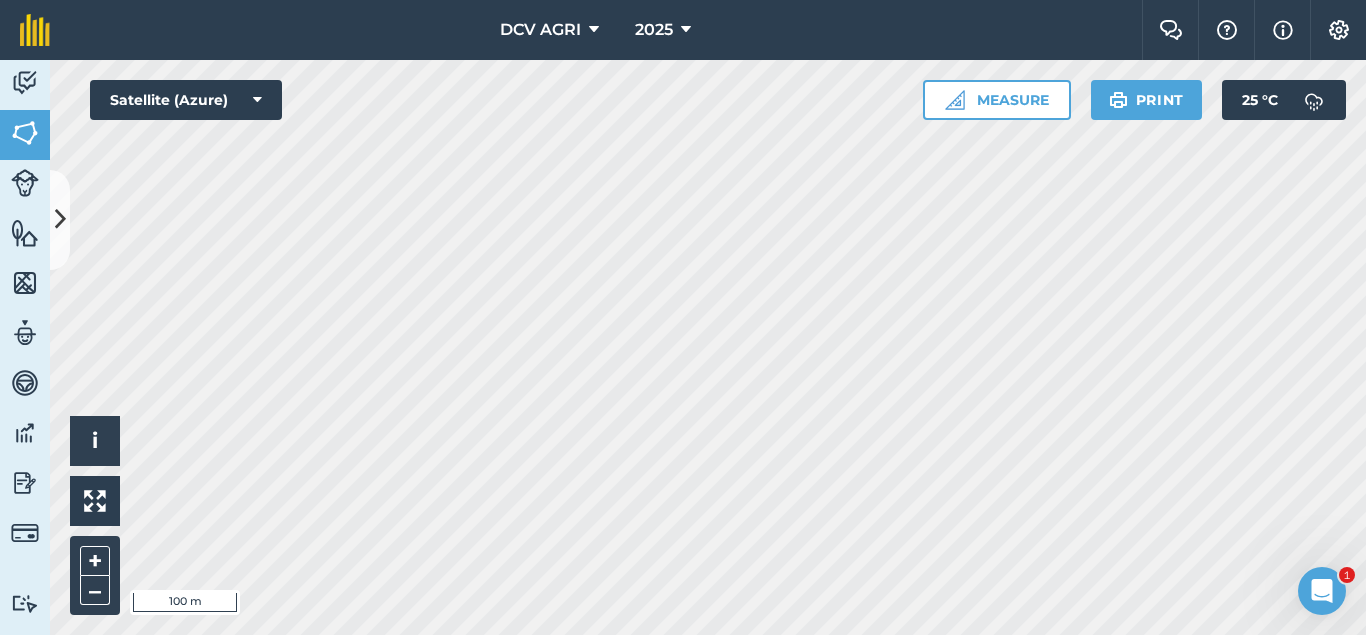 click on "+ –" at bounding box center (95, 575) 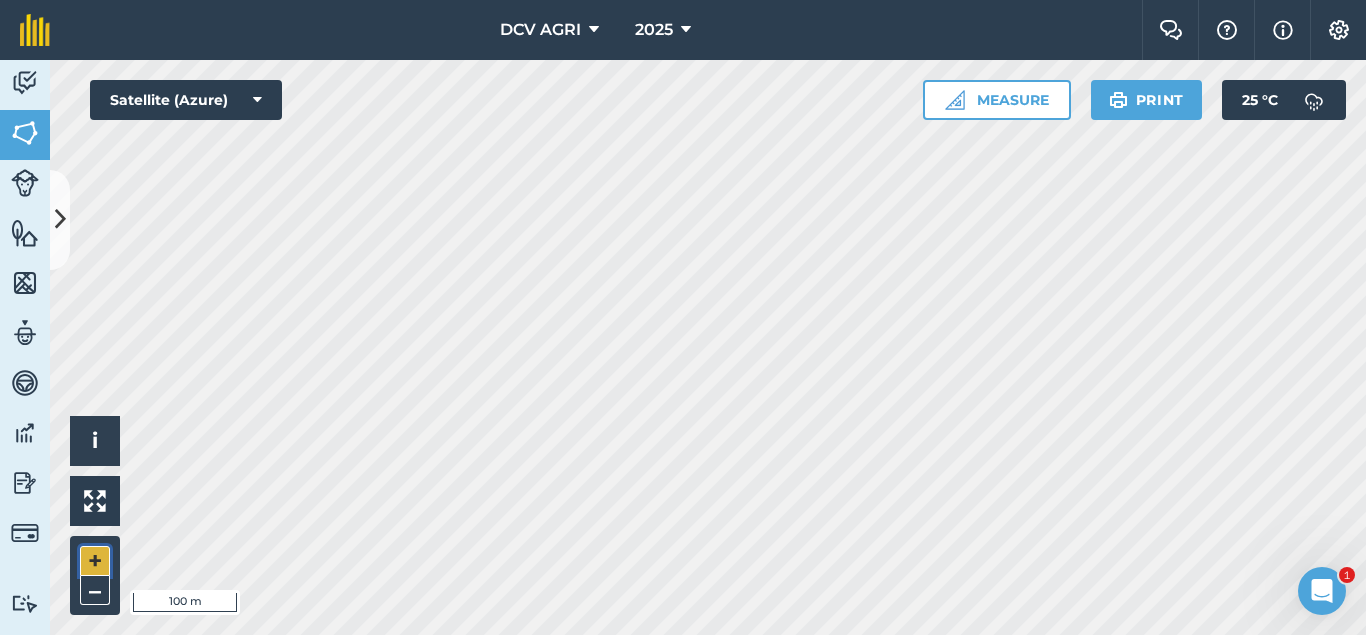 click on "+" at bounding box center (95, 561) 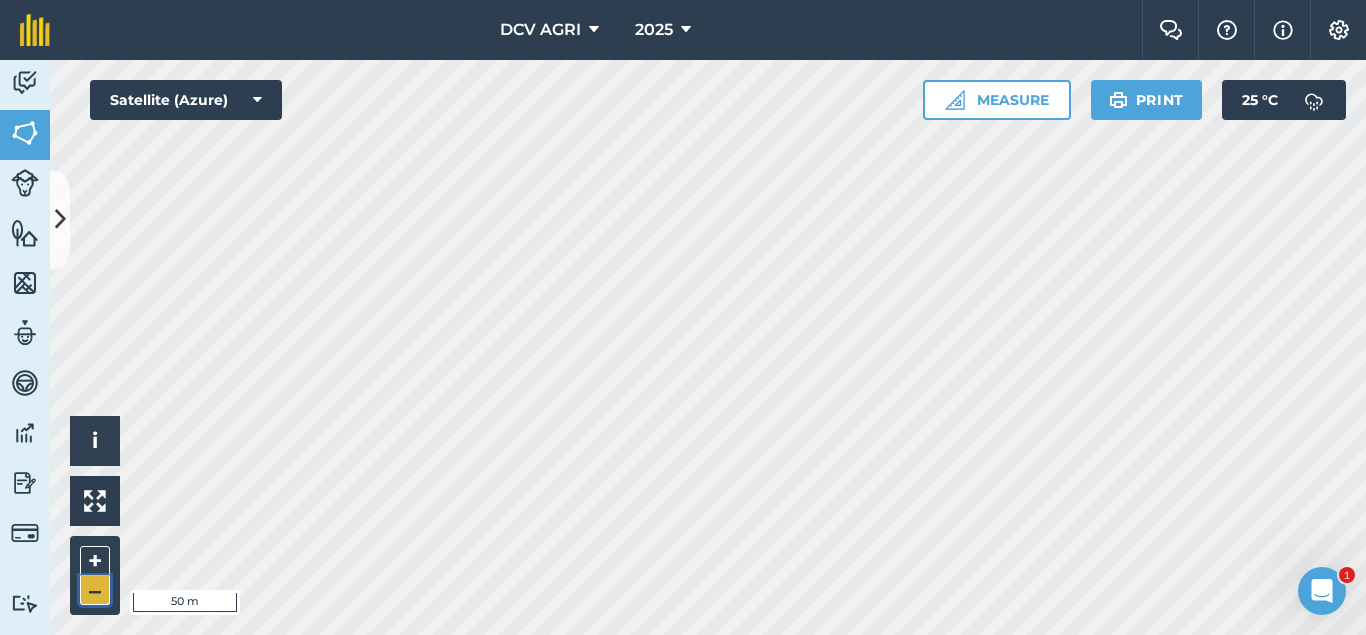 click on "–" at bounding box center [95, 590] 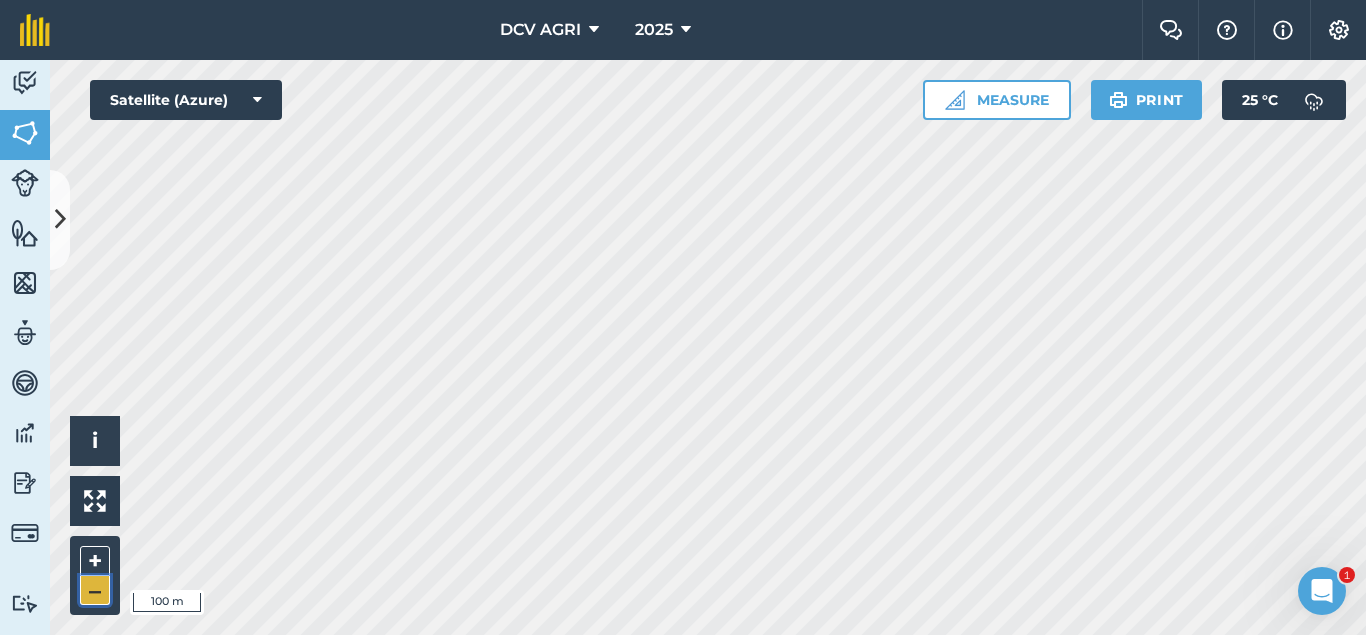 click on "–" at bounding box center (95, 590) 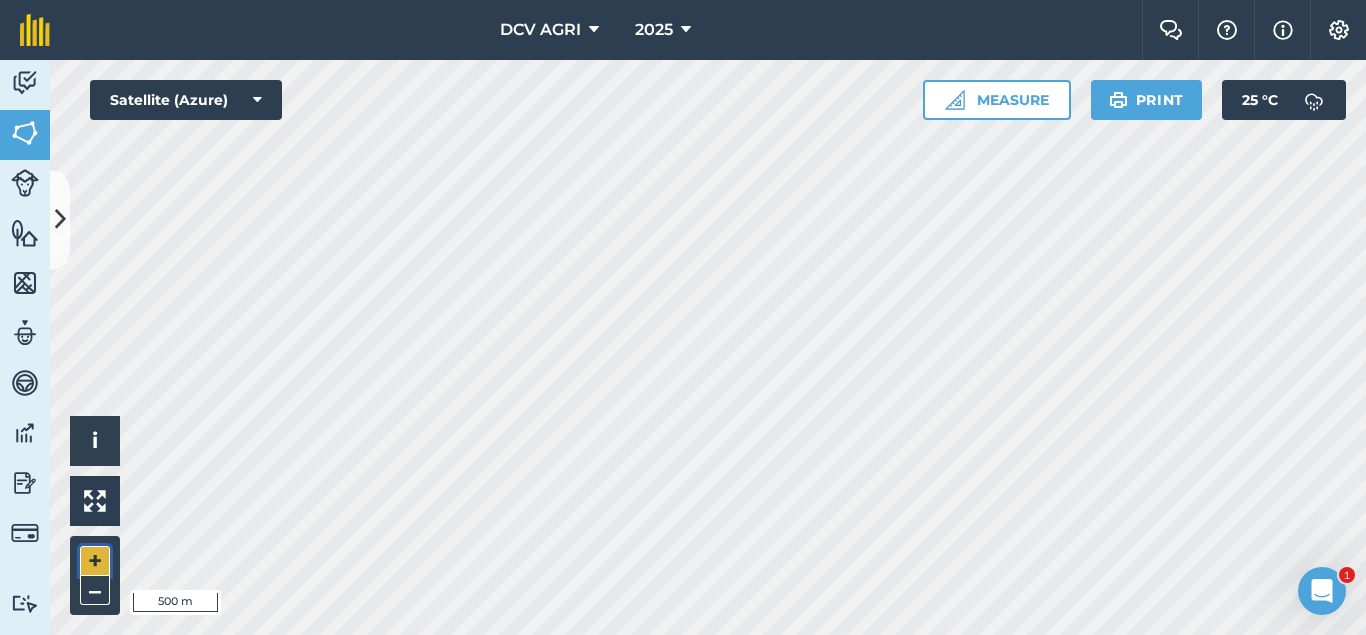 click on "+" at bounding box center (95, 561) 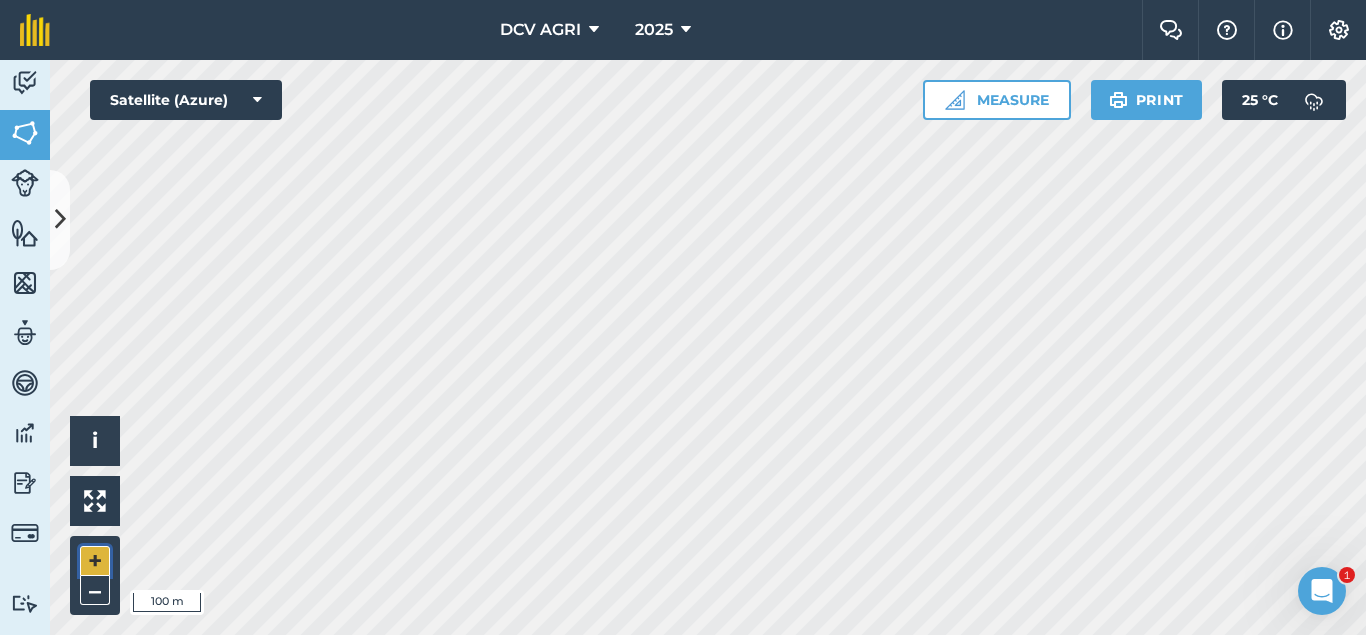 click on "+" at bounding box center (95, 561) 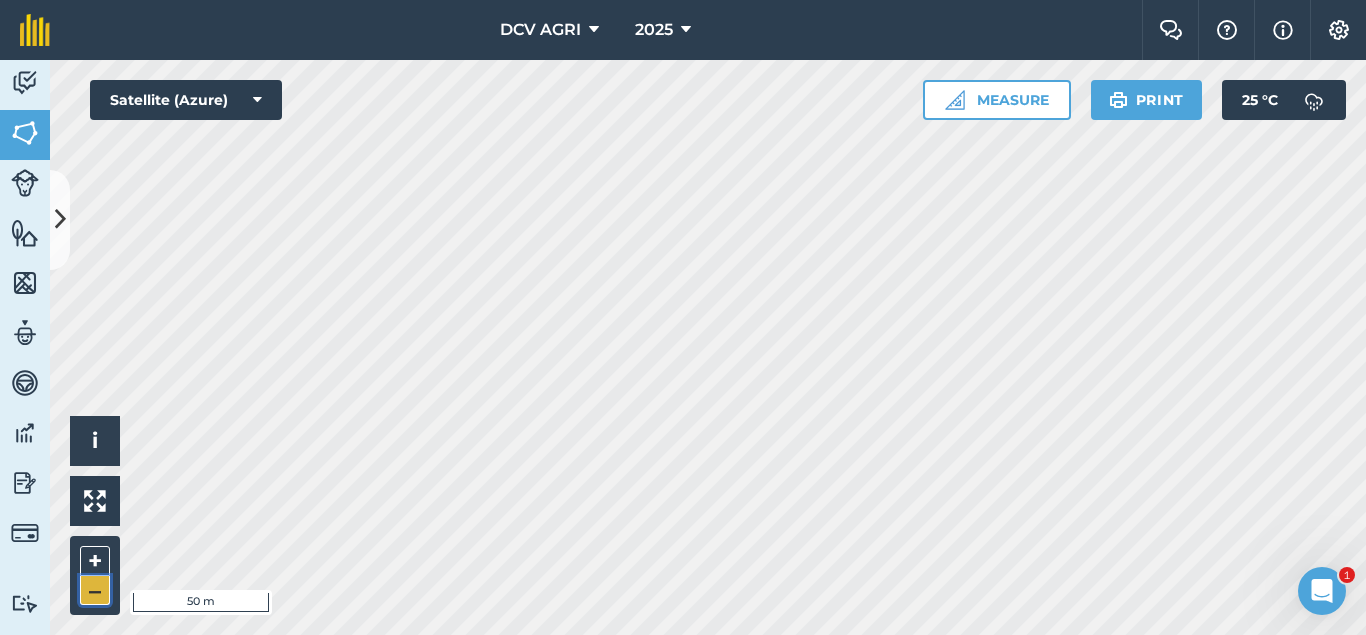 click on "–" at bounding box center [95, 590] 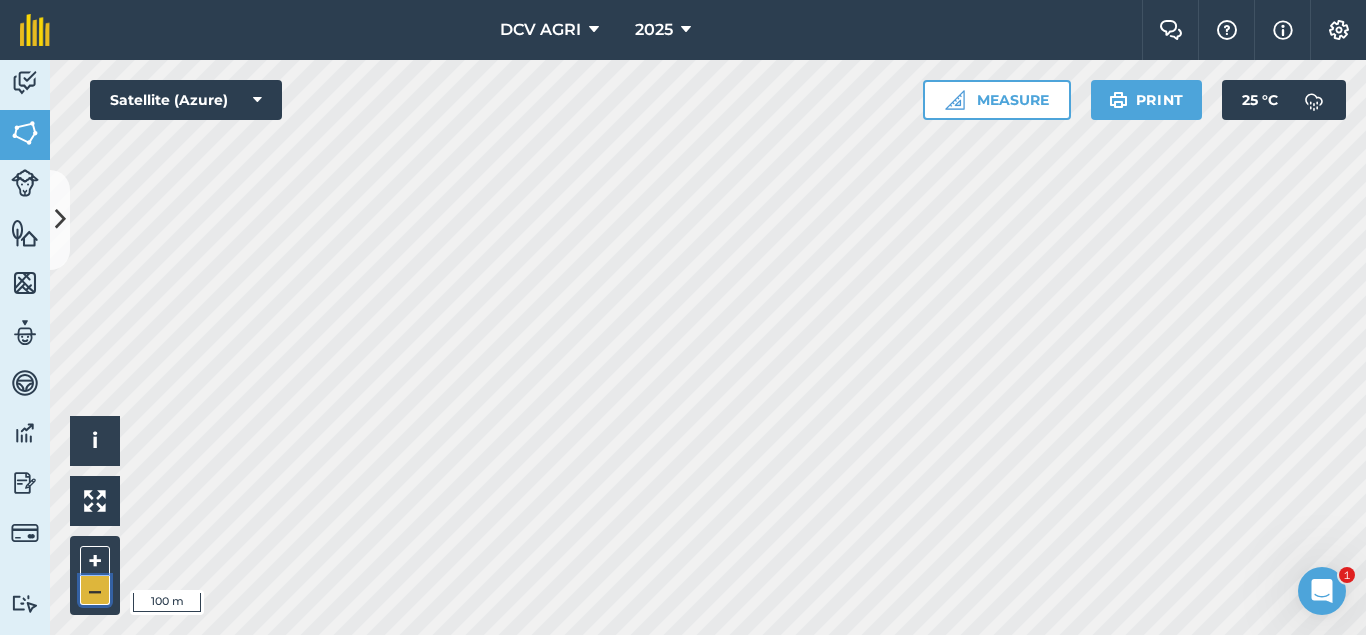 click on "–" at bounding box center [95, 590] 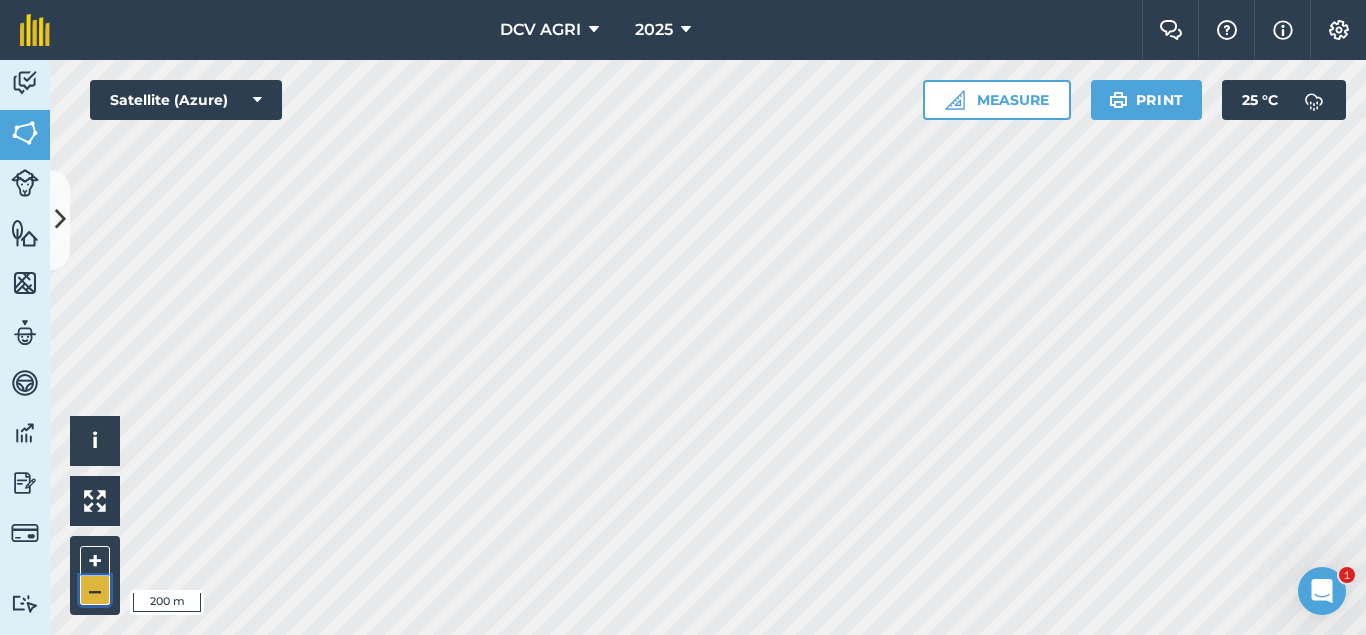 click on "–" at bounding box center [95, 590] 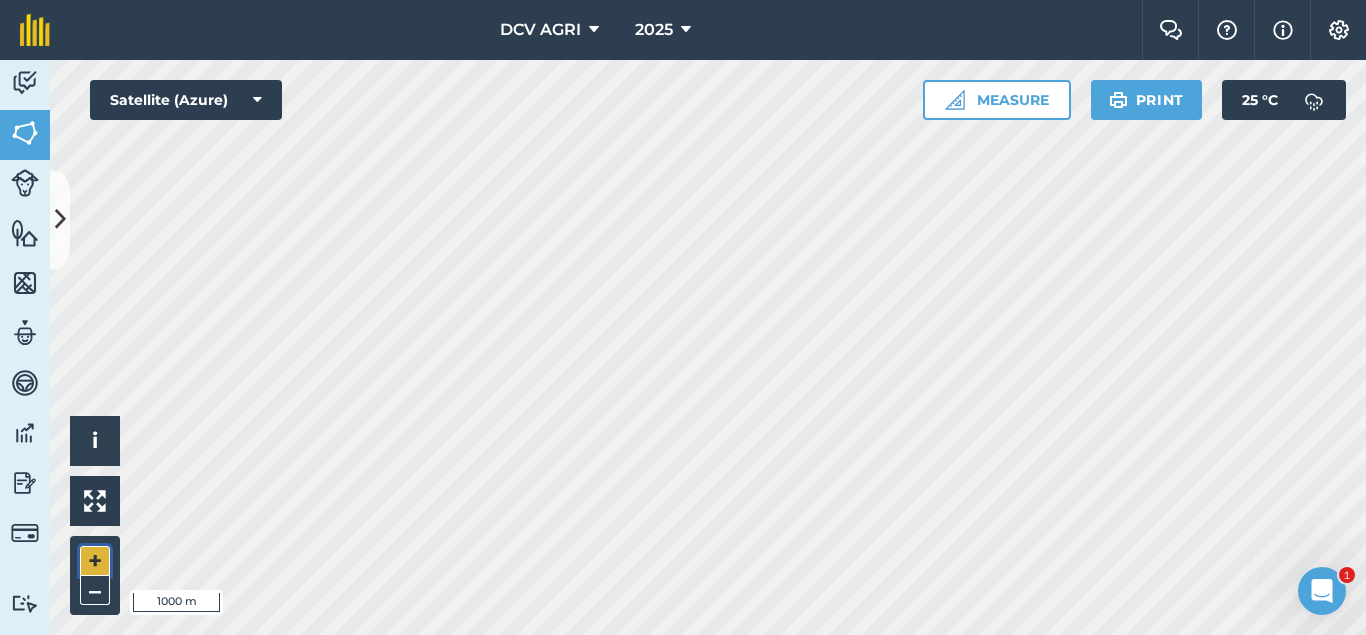 click on "+" at bounding box center [95, 561] 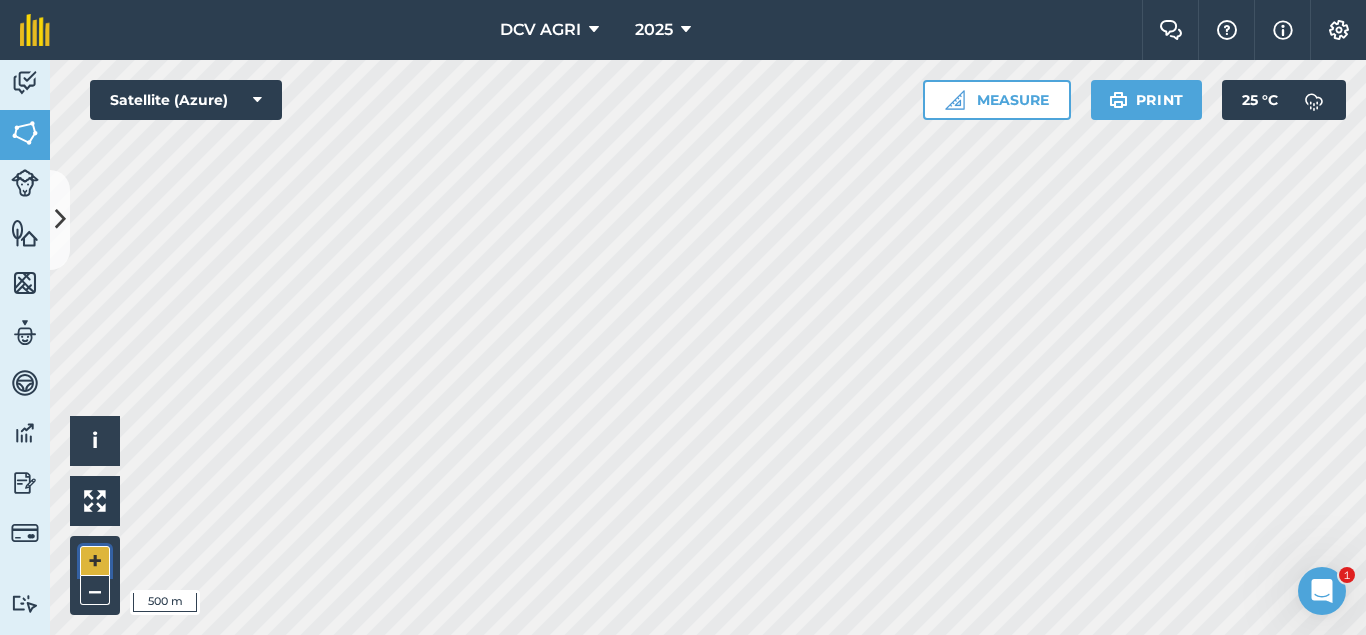 click on "+" at bounding box center [95, 561] 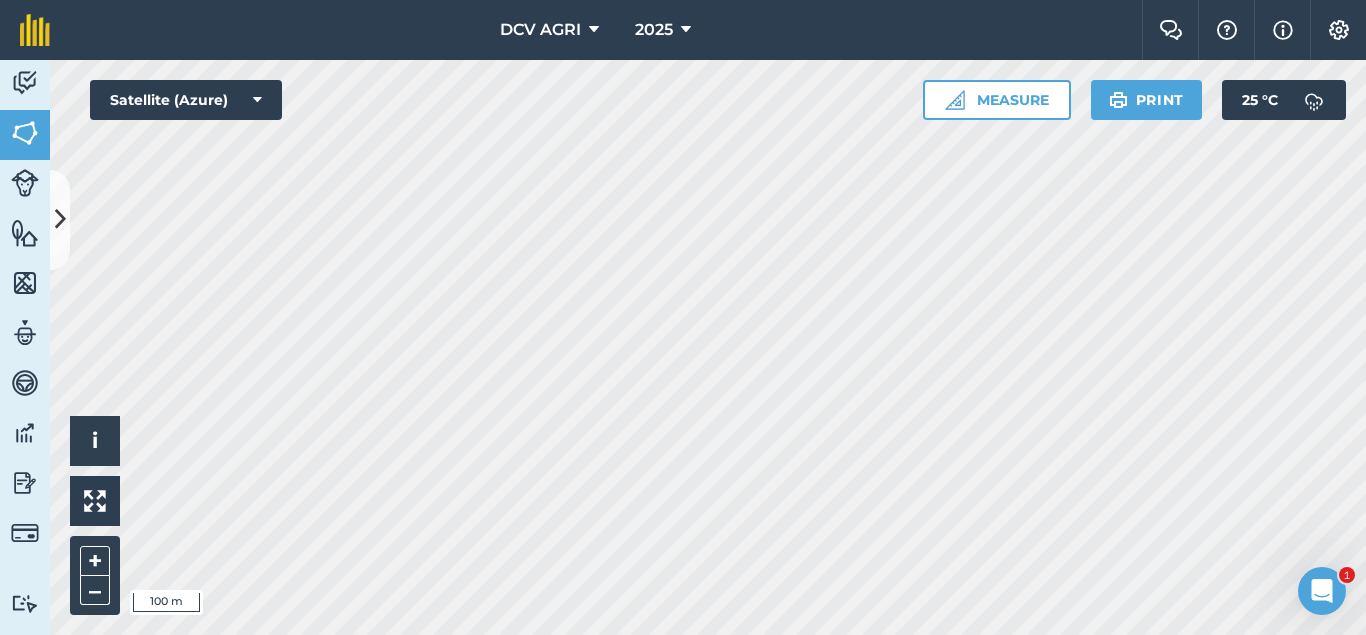 click on "DCV AGRI 2025 Farm Chat Help Info Settings DCV AGRI  -  2025 Reproduced with the permission of  Microsoft Printed on  [DATE] Field usages No usage set 011 HILUCTUGAN 012 KANAWAGAN 013 [GEOGRAPHIC_DATA] 014 POBLACION 021 ESTRERA 022 SAGKA 023 [GEOGRAPHIC_DATA]-O 024 [GEOGRAPHIC_DATA] 031 [GEOGRAPHIC_DATA] 032 [GEOGRAPHIC_DATA] 033 AGUITING 034 CANUCHI 041 MATICA-A 042 KADAUHAN 051 CAGBUHANGIN 052 CATAYUM 061 BAILAN 062 [GEOGRAPHIC_DATA][PERSON_NAME] 063 TIPIK 064 CATMON 065 SABANG BA-O 066 [PERSON_NAME] 070 [PERSON_NAME] 071 COLISAO 081 DONGHOL 083 SUMANGA 084 PATAG 090 IPIL BILLET - FEB BILLET - JAN CAPAHI CUTBACKED END OF CONTRACT H0- POOR STAND H0-FOR LOADING H0-HARVEST COMPLETED H0-HARVESTED PARTIAL H0-PLOW OUT H0-PLOWED H1-JAN H10-OCT H11-NOV H12-DEC H2-FEB H3-MAR H4-APR H5-MAY H6-JUN H7-[DATE] H8-AUG H9-SEPT H9-SEPT MANUAL - FEB MANUAL - JAN NO FLY ZONE NOT ACCESSIBLE Other Other PLANT CANE PROJECTED NURSERY R1 R10 R2 R3 R4 R5 R6 SUGARCANE TPH 30 TPH 40 TPH 50 TPH 60 TPH 70 TPH 80 V 01-105 V 02-247 V 03-171 V 07-195 V 07-66 V 08-57 V 1683 / 07-66 V 2002-0359 V 2003-1895 V 84-524" at bounding box center [683, 317] 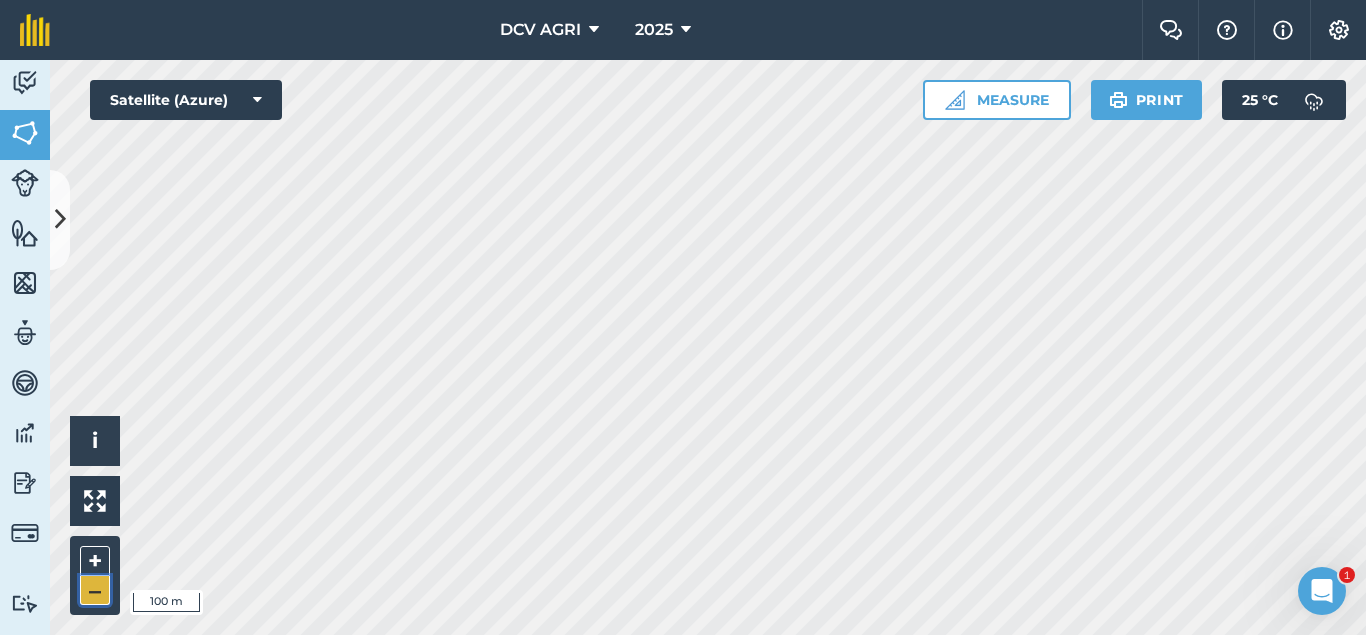 click on "–" at bounding box center (95, 590) 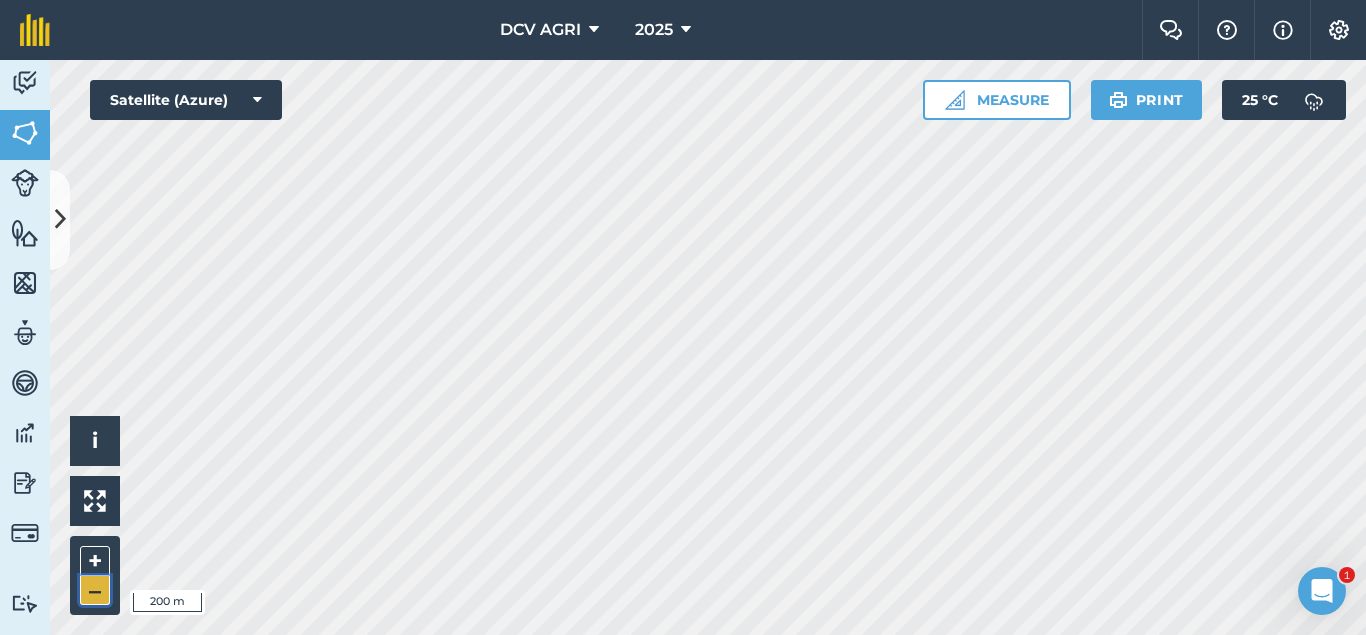 click on "–" at bounding box center [95, 590] 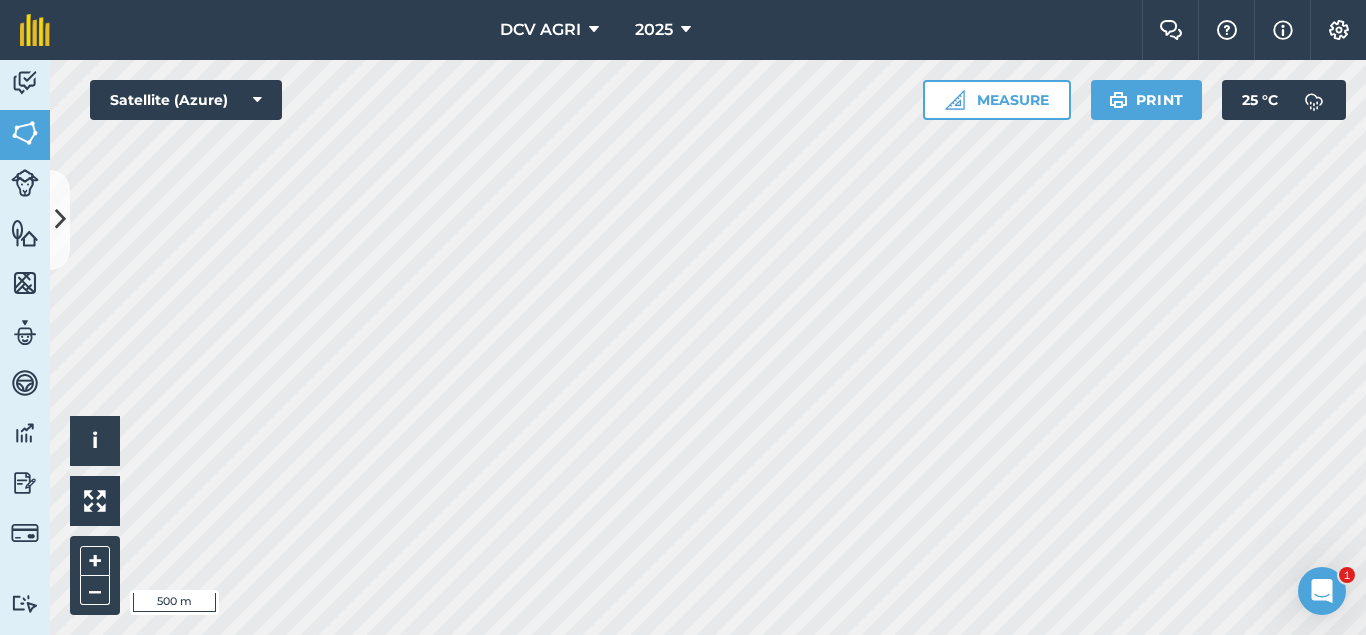 click on "DCV AGRI 2025 Farm Chat Help Info Settings DCV AGRI  -  2025 Reproduced with the permission of  Microsoft Printed on  [DATE] Field usages No usage set 011 HILUCTUGAN 012 KANAWAGAN 013 [GEOGRAPHIC_DATA] 014 POBLACION 021 ESTRERA 022 SAGKA 023 [GEOGRAPHIC_DATA]-O 024 [GEOGRAPHIC_DATA] 031 [GEOGRAPHIC_DATA] 032 [GEOGRAPHIC_DATA] 033 AGUITING 034 CANUCHI 041 MATICA-A 042 KADAUHAN 051 CAGBUHANGIN 052 CATAYUM 061 BAILAN 062 [GEOGRAPHIC_DATA][PERSON_NAME] 063 TIPIK 064 CATMON 065 SABANG BA-O 066 [PERSON_NAME] 070 [PERSON_NAME] 071 COLISAO 081 DONGHOL 083 SUMANGA 084 PATAG 090 IPIL BILLET - FEB BILLET - JAN CAPAHI CUTBACKED END OF CONTRACT H0- POOR STAND H0-FOR LOADING H0-HARVEST COMPLETED H0-HARVESTED PARTIAL H0-PLOW OUT H0-PLOWED H1-JAN H10-OCT H11-NOV H12-DEC H2-FEB H3-MAR H4-APR H5-MAY H6-JUN H7-[DATE] H8-AUG H9-SEPT H9-SEPT MANUAL - FEB MANUAL - JAN NO FLY ZONE NOT ACCESSIBLE Other Other PLANT CANE PROJECTED NURSERY R1 R10 R2 R3 R4 R5 R6 SUGARCANE TPH 30 TPH 40 TPH 50 TPH 60 TPH 70 TPH 80 V 01-105 V 02-247 V 03-171 V 07-195 V 07-66 V 08-57 V 1683 / 07-66 V 2002-0359 V 2003-1895 V 84-524" at bounding box center [683, 317] 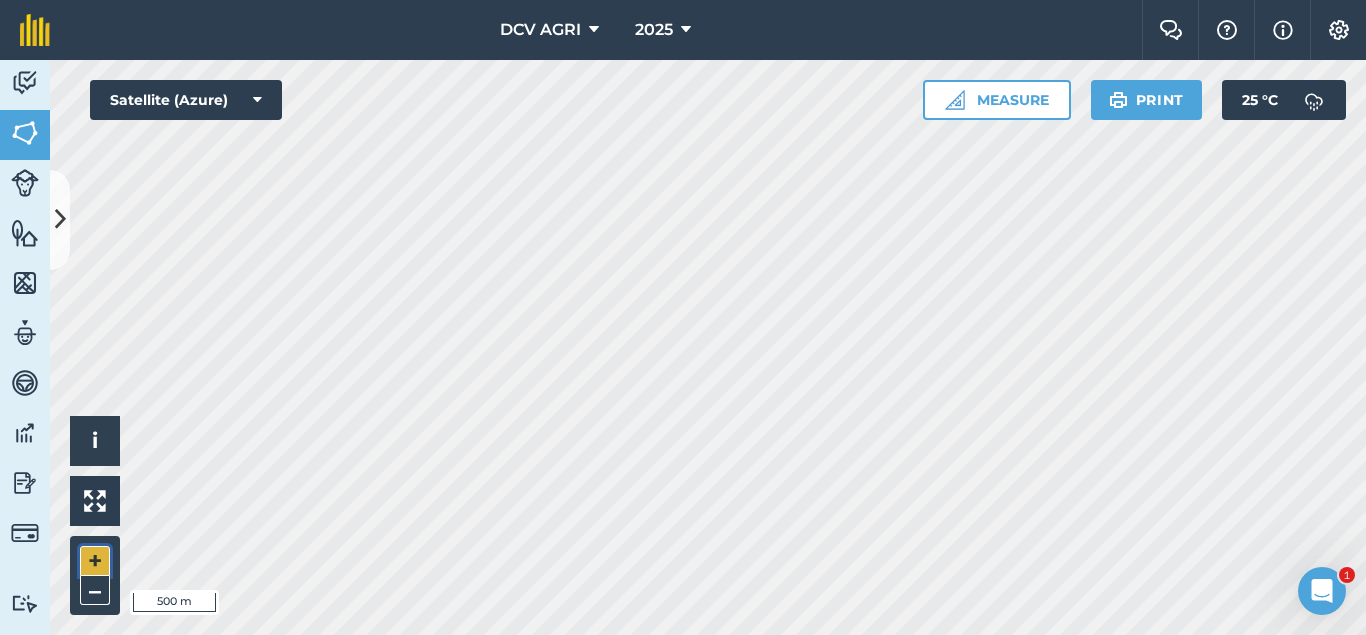 click on "+" at bounding box center [95, 561] 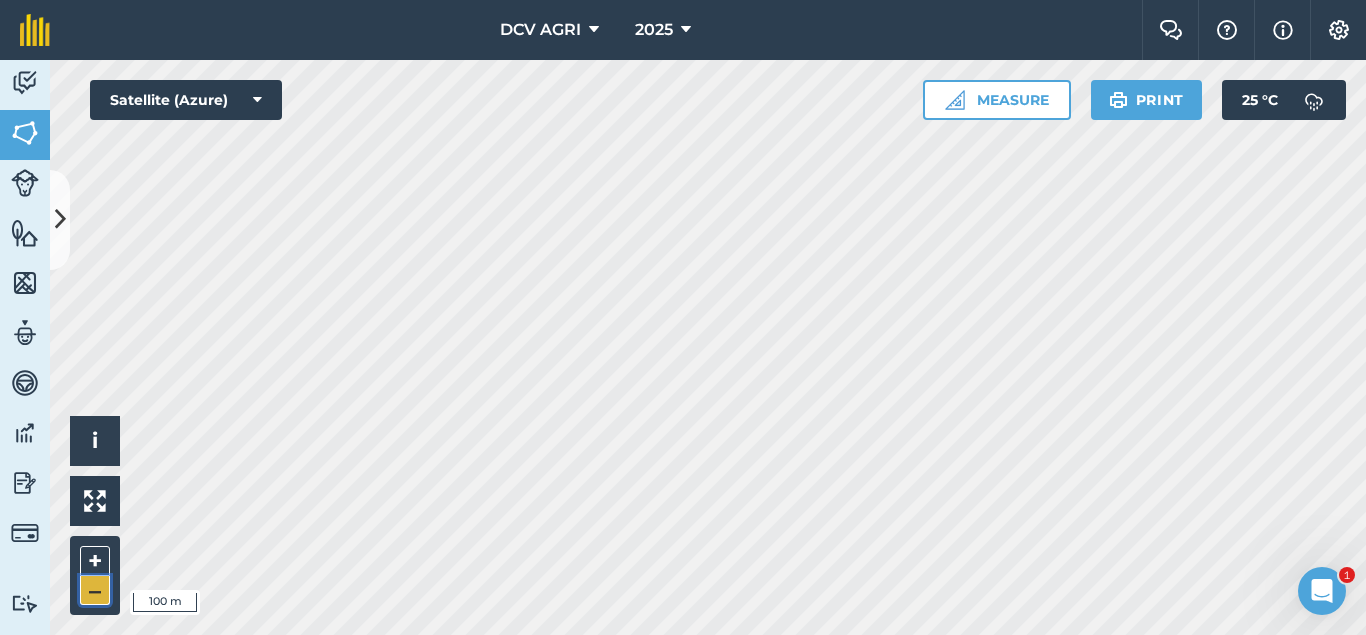 click on "–" at bounding box center (95, 590) 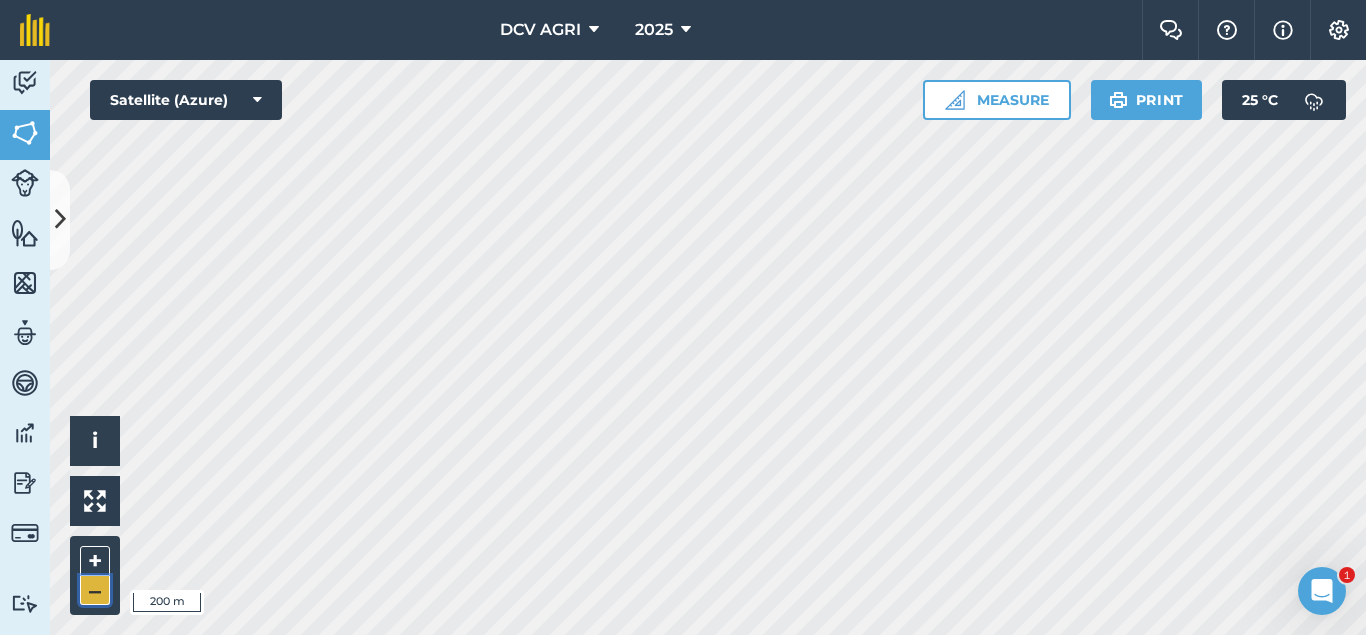click on "–" at bounding box center (95, 590) 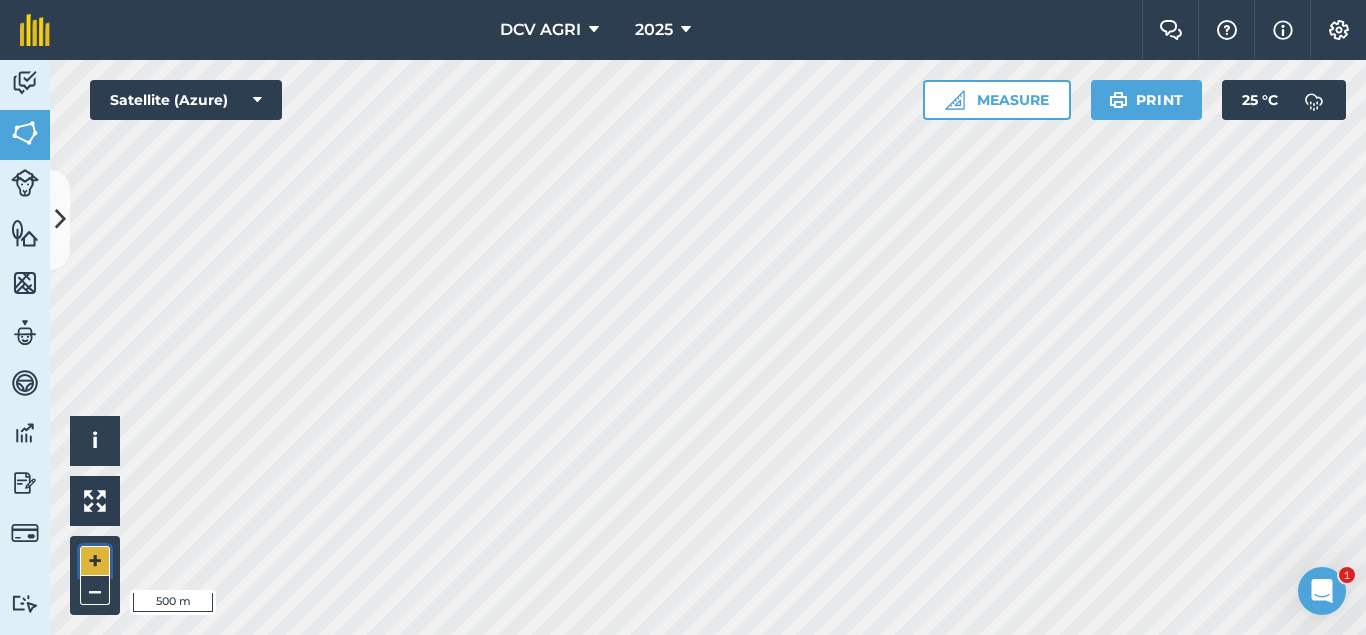 click on "+" at bounding box center (95, 561) 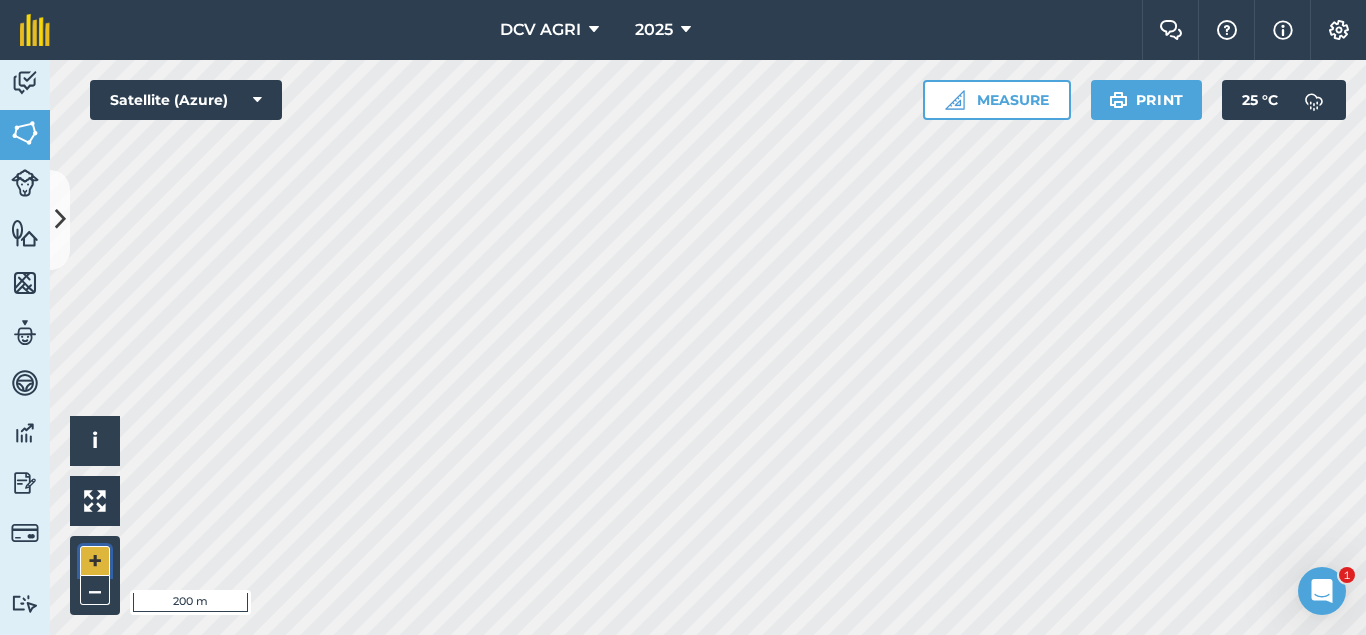 click on "+" at bounding box center [95, 561] 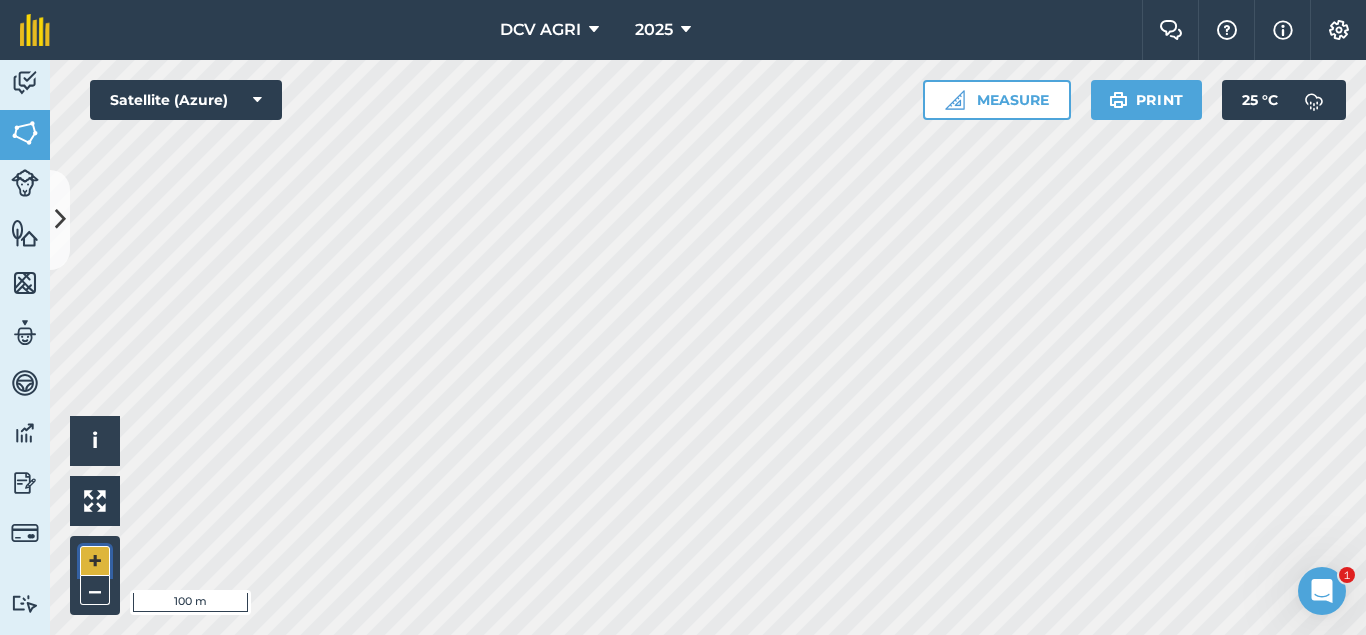 click on "+" at bounding box center (95, 561) 